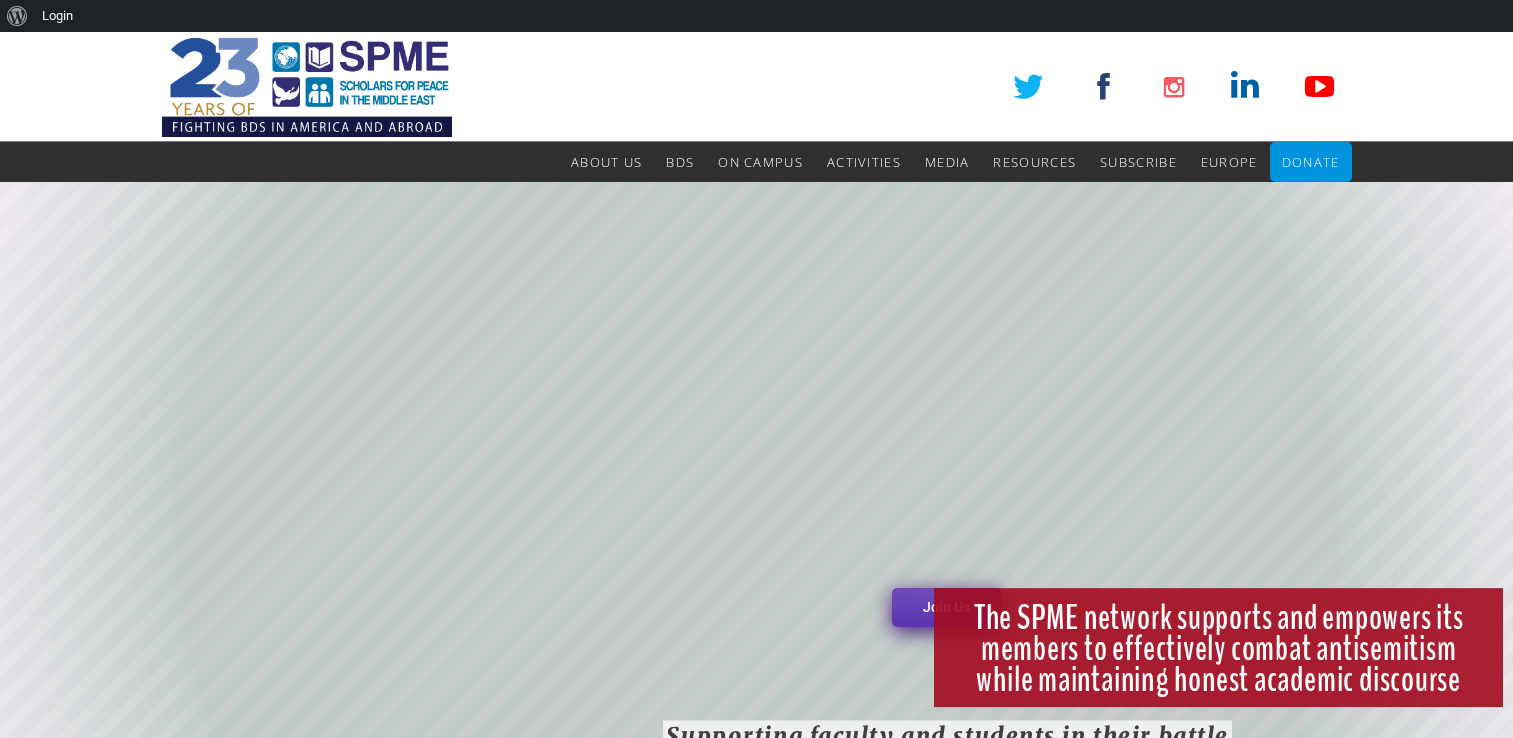 scroll, scrollTop: 0, scrollLeft: 0, axis: both 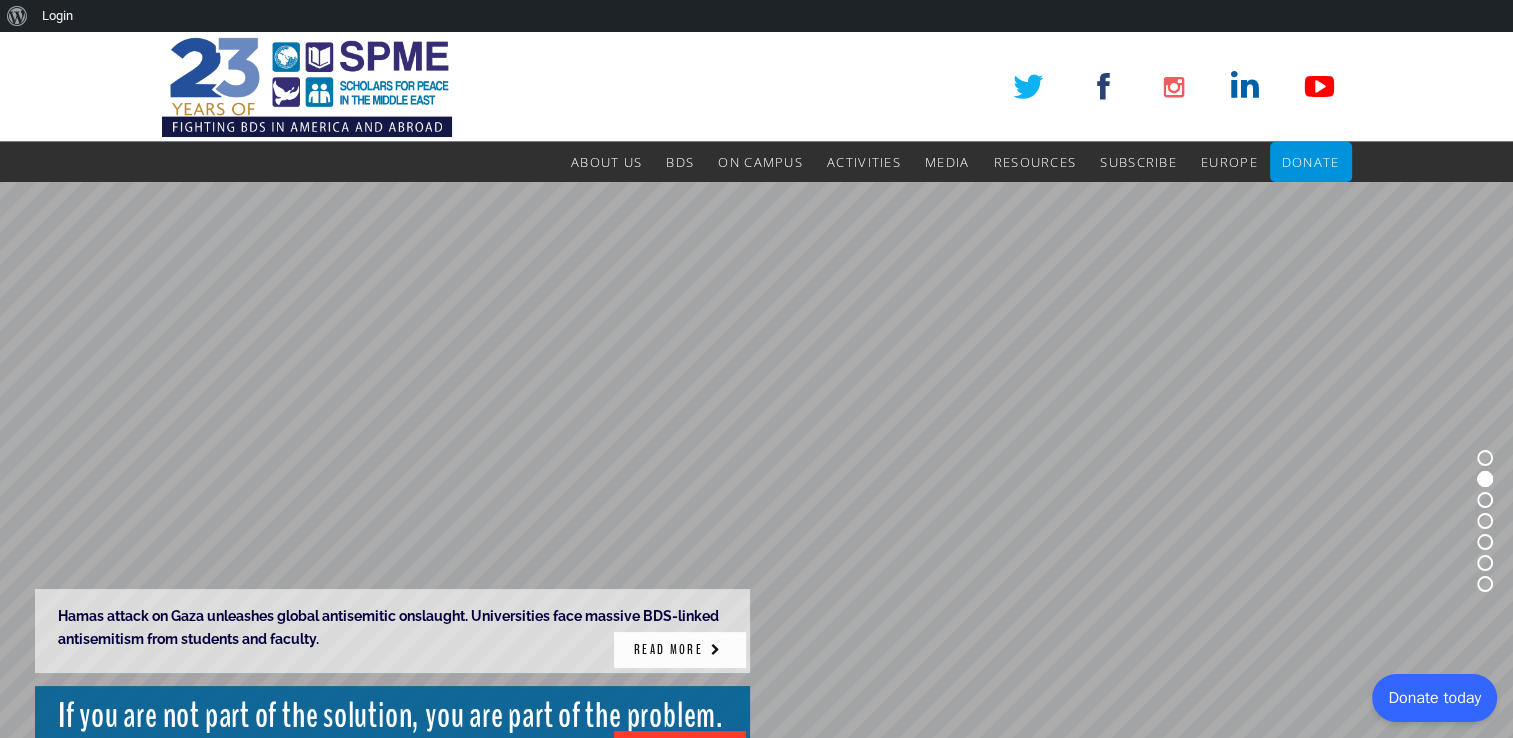 click at bounding box center (715, 650) 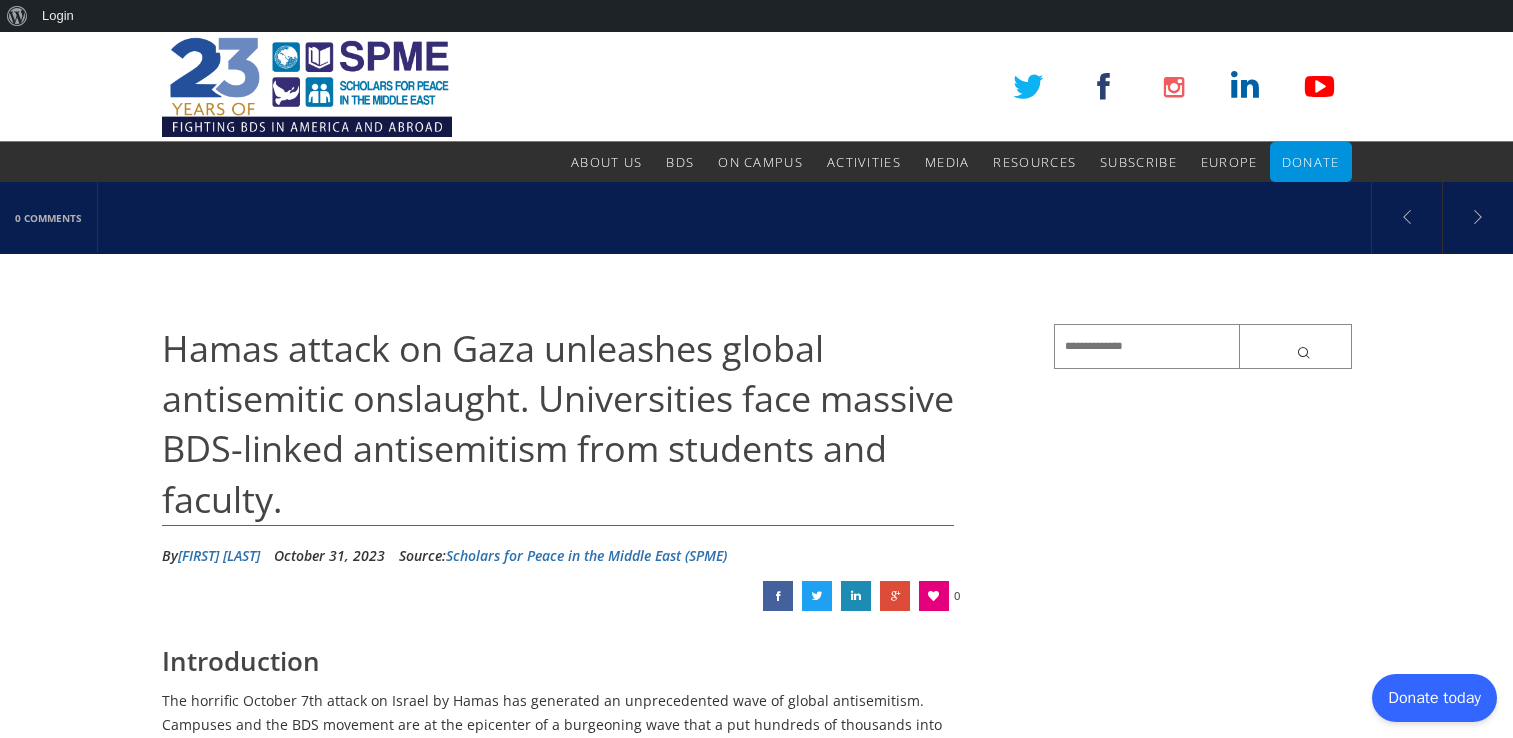 scroll, scrollTop: 0, scrollLeft: 0, axis: both 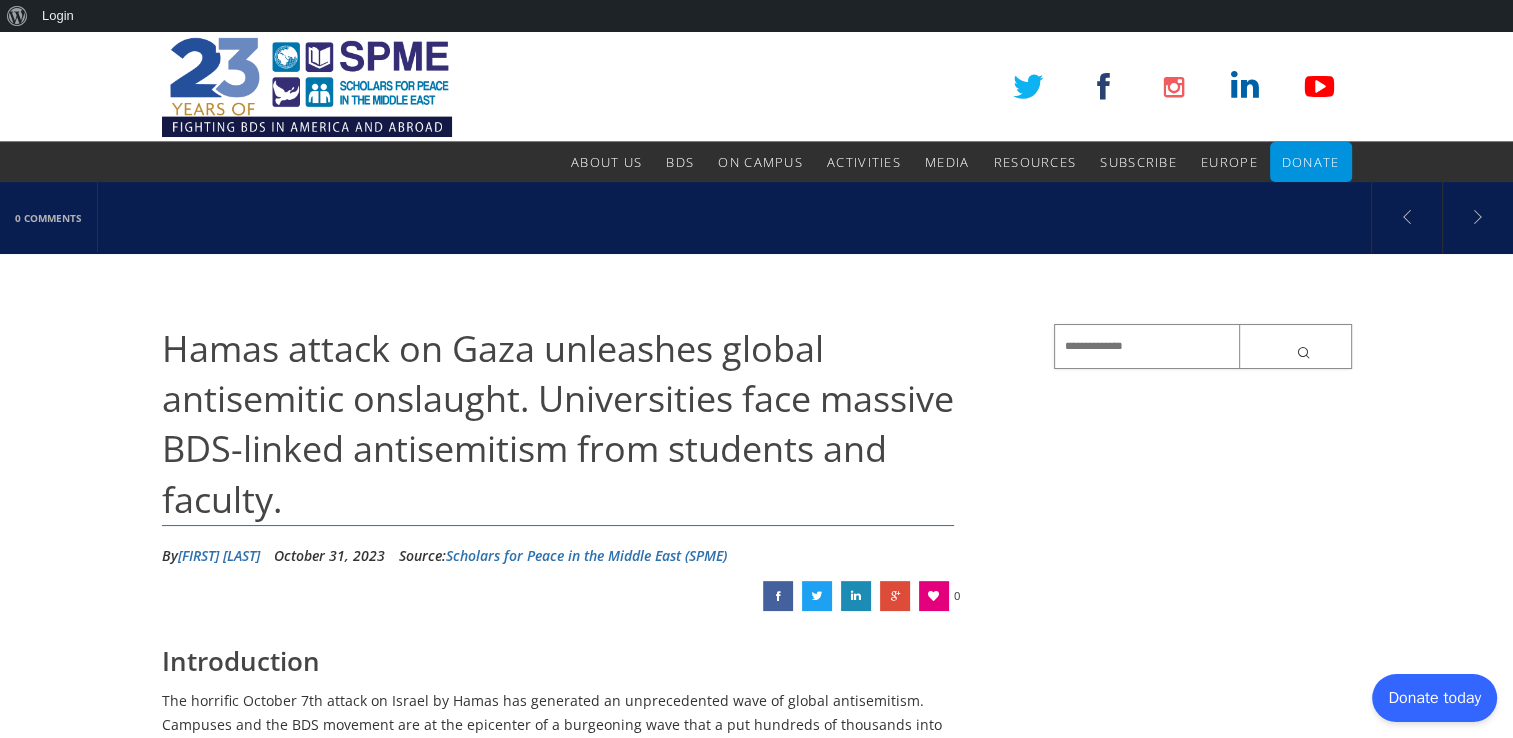 click at bounding box center (1203, 346) 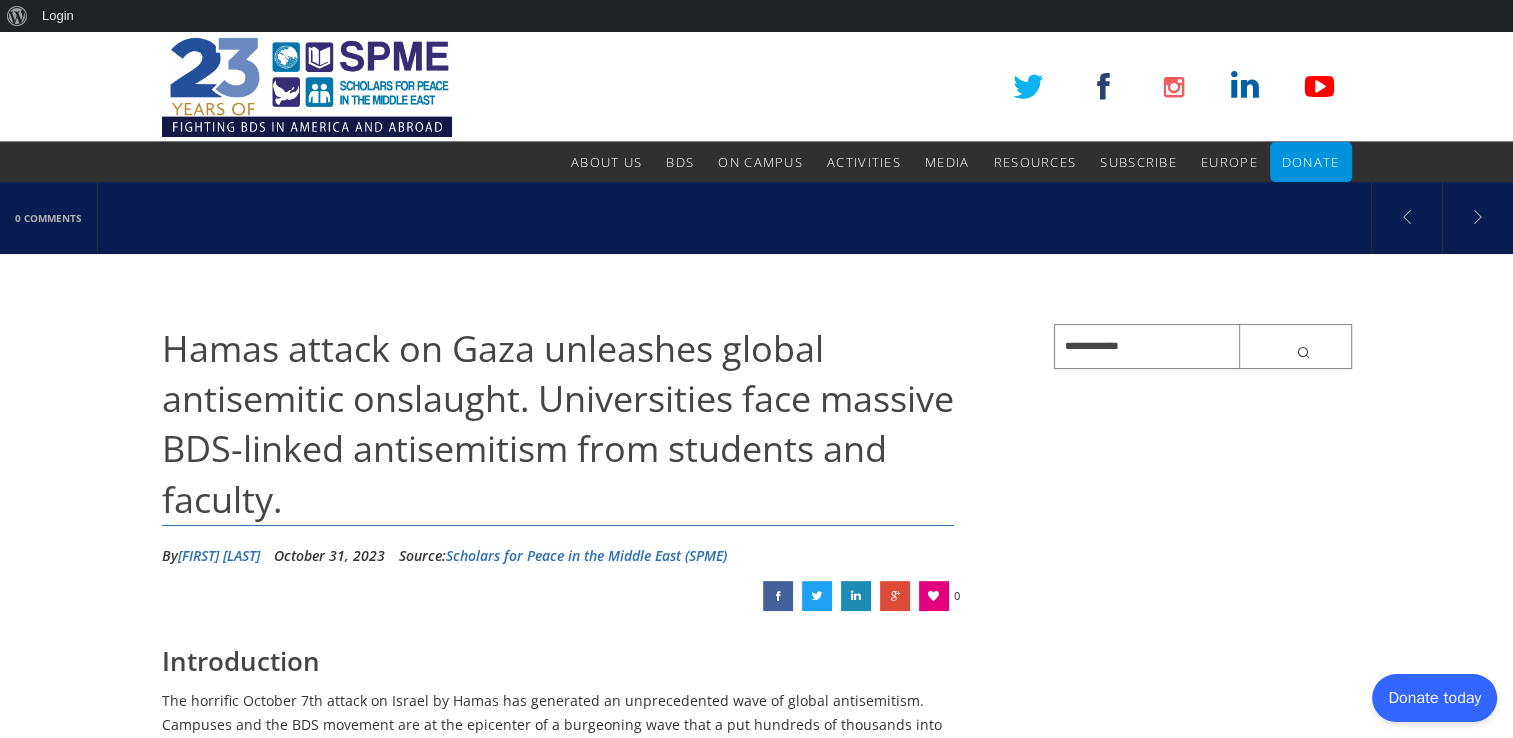 type on "**********" 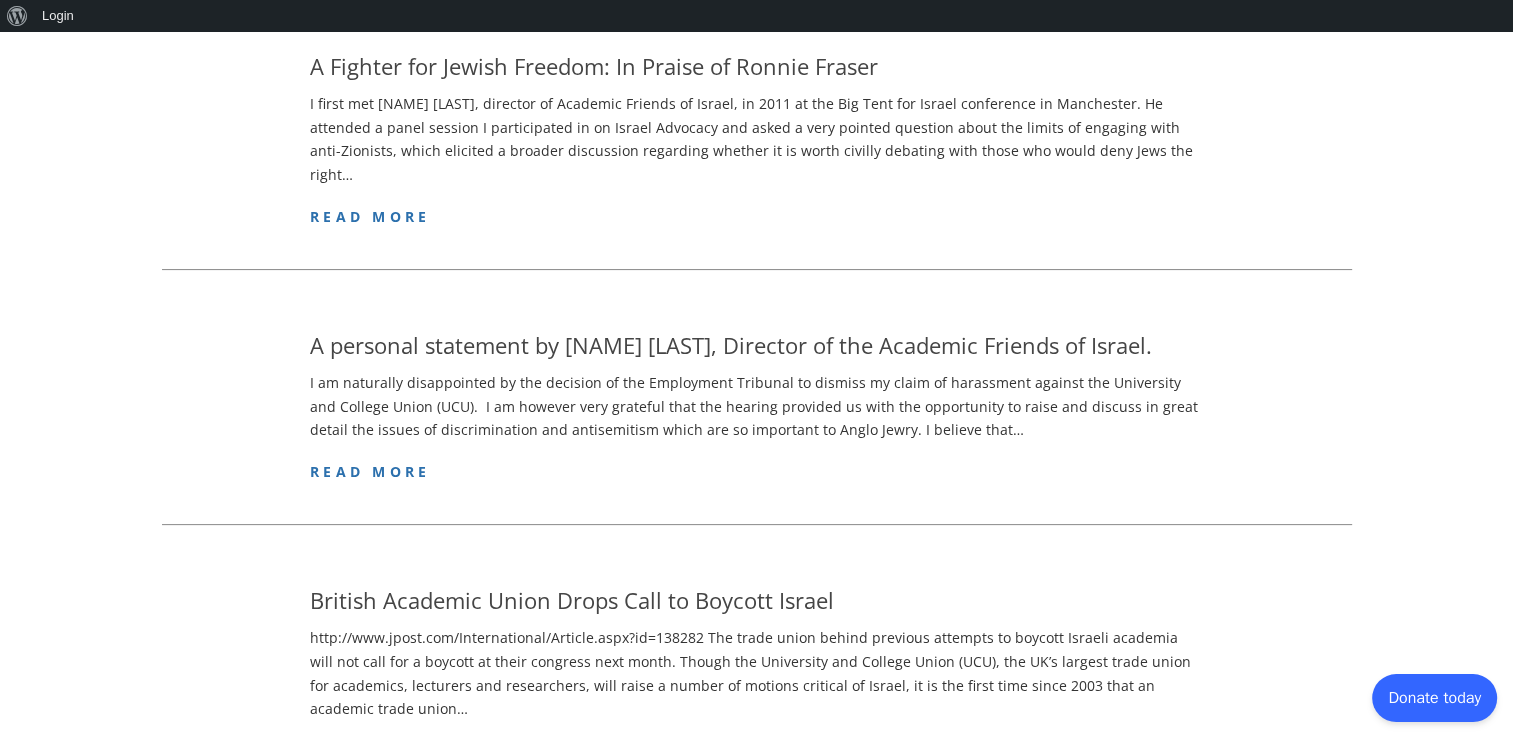 scroll, scrollTop: 402, scrollLeft: 0, axis: vertical 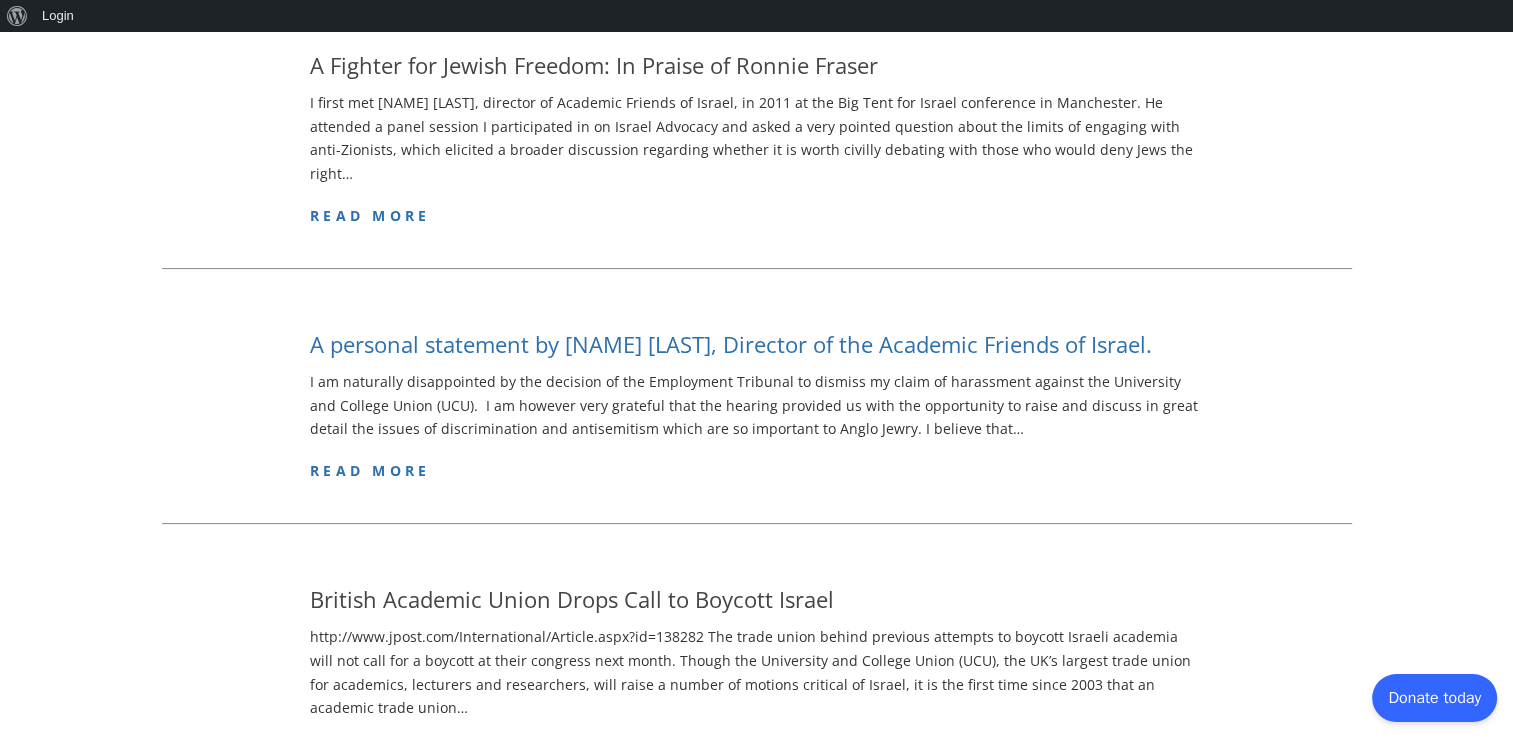 click on "A personal statement by Ronnie Fraser, Director of the Academic Friends of Israel." at bounding box center (731, 344) 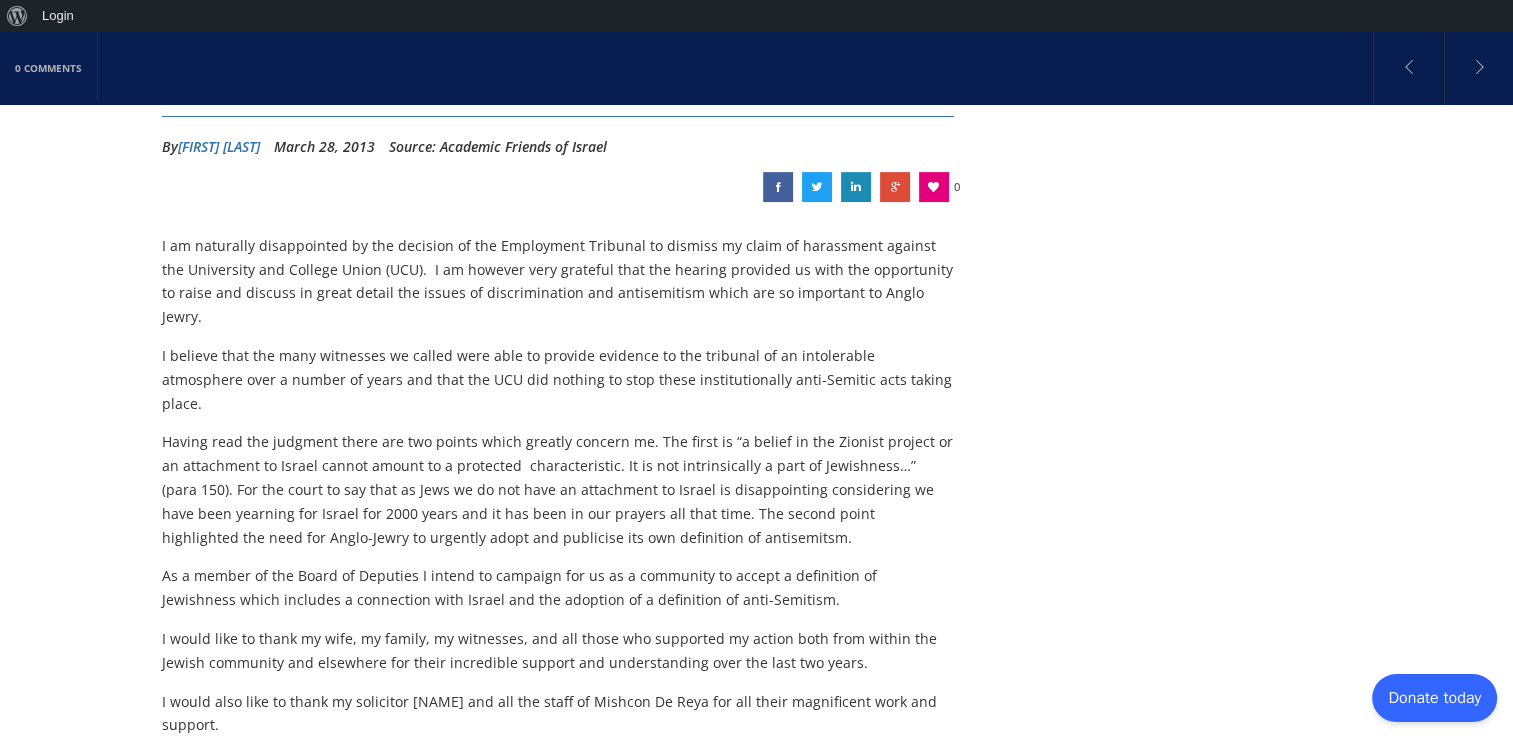 scroll, scrollTop: 310, scrollLeft: 0, axis: vertical 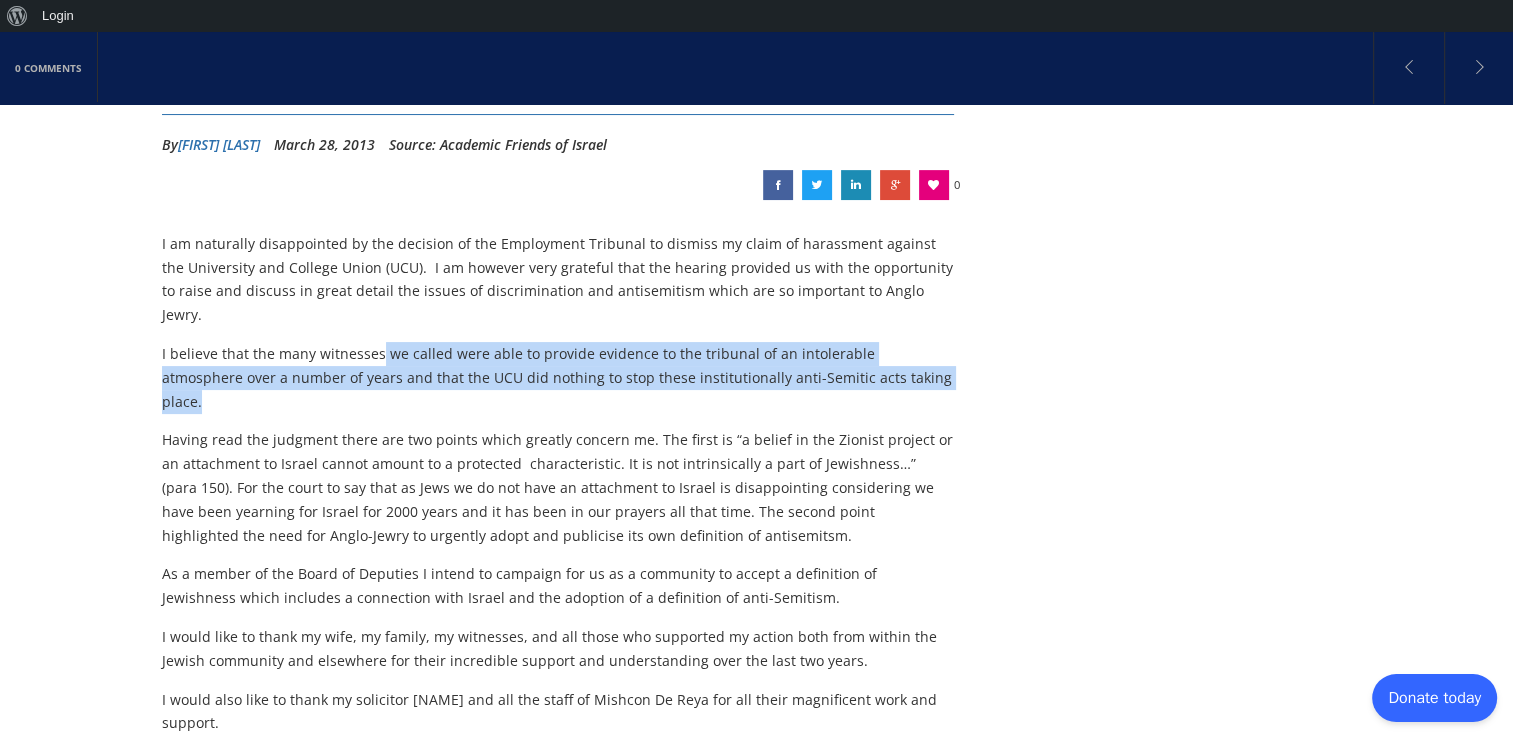 drag, startPoint x: 375, startPoint y: 331, endPoint x: 887, endPoint y: 350, distance: 512.3524 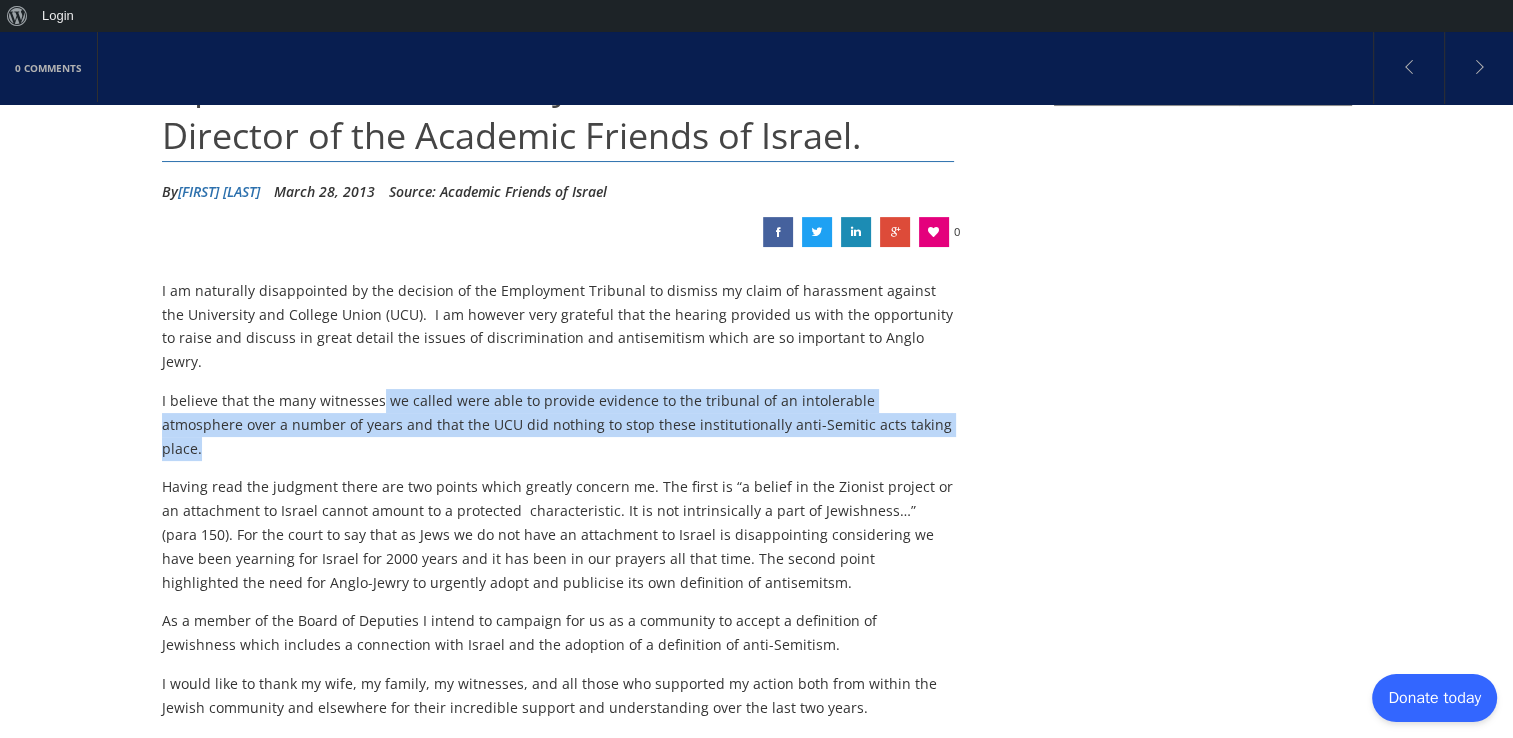scroll, scrollTop: 0, scrollLeft: 0, axis: both 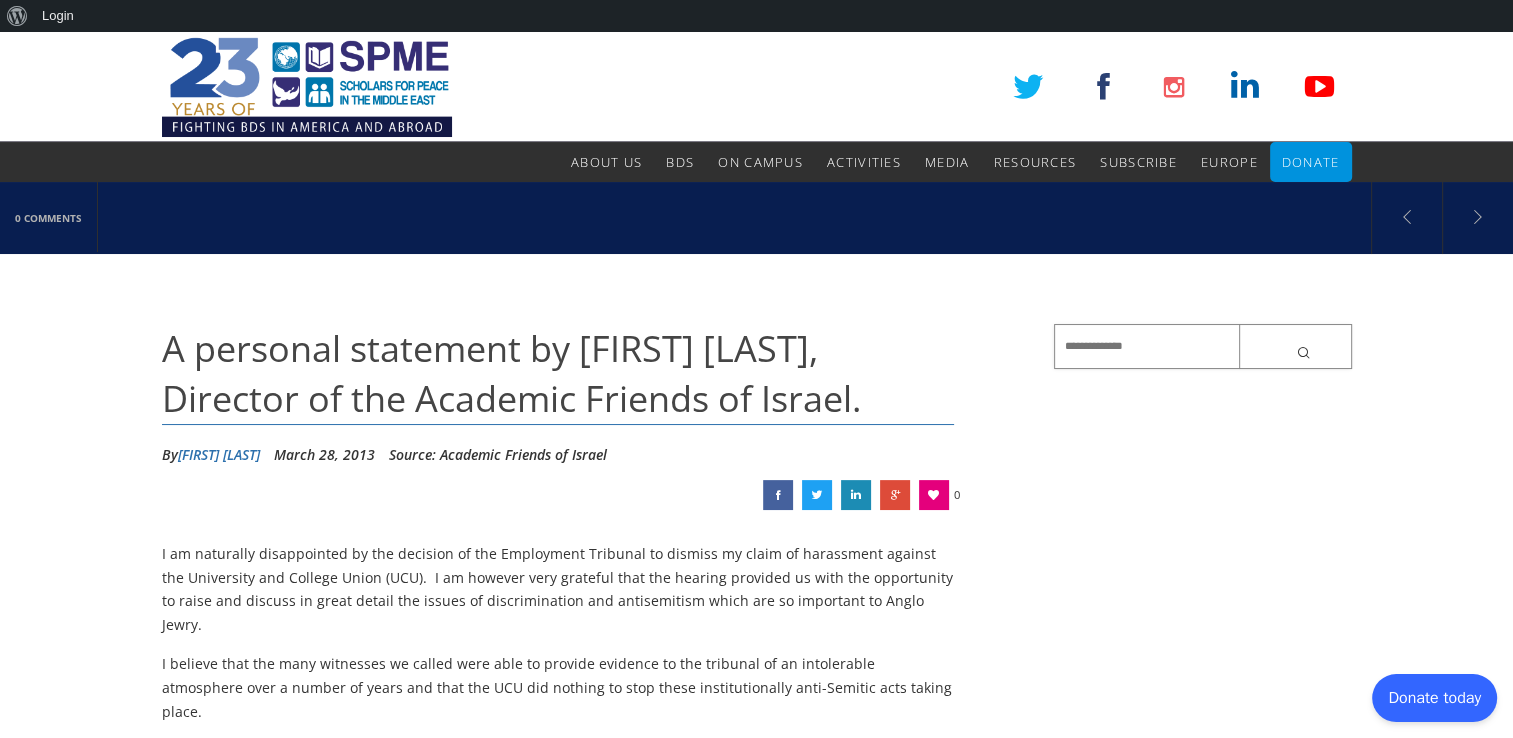 click at bounding box center [1203, 346] 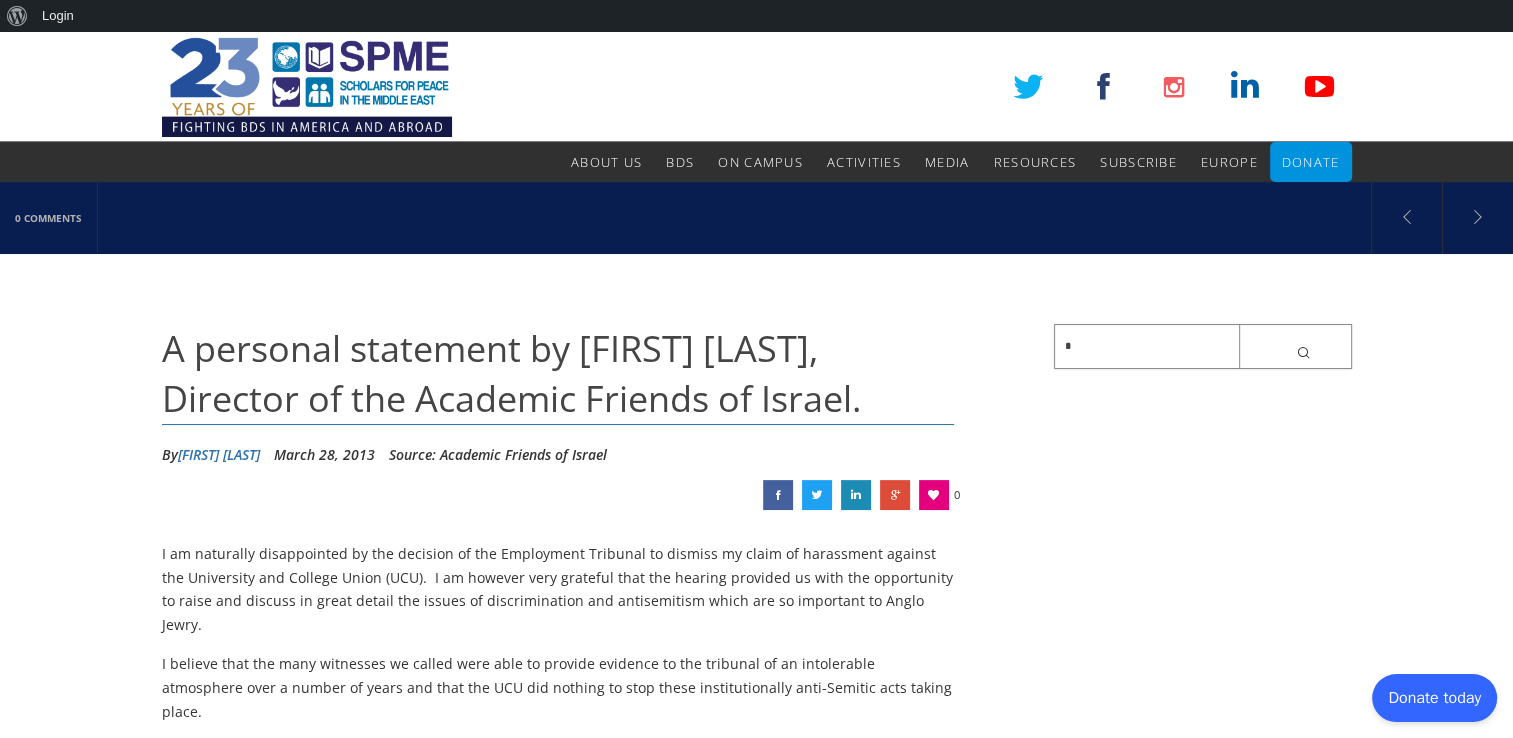 paste on "**********" 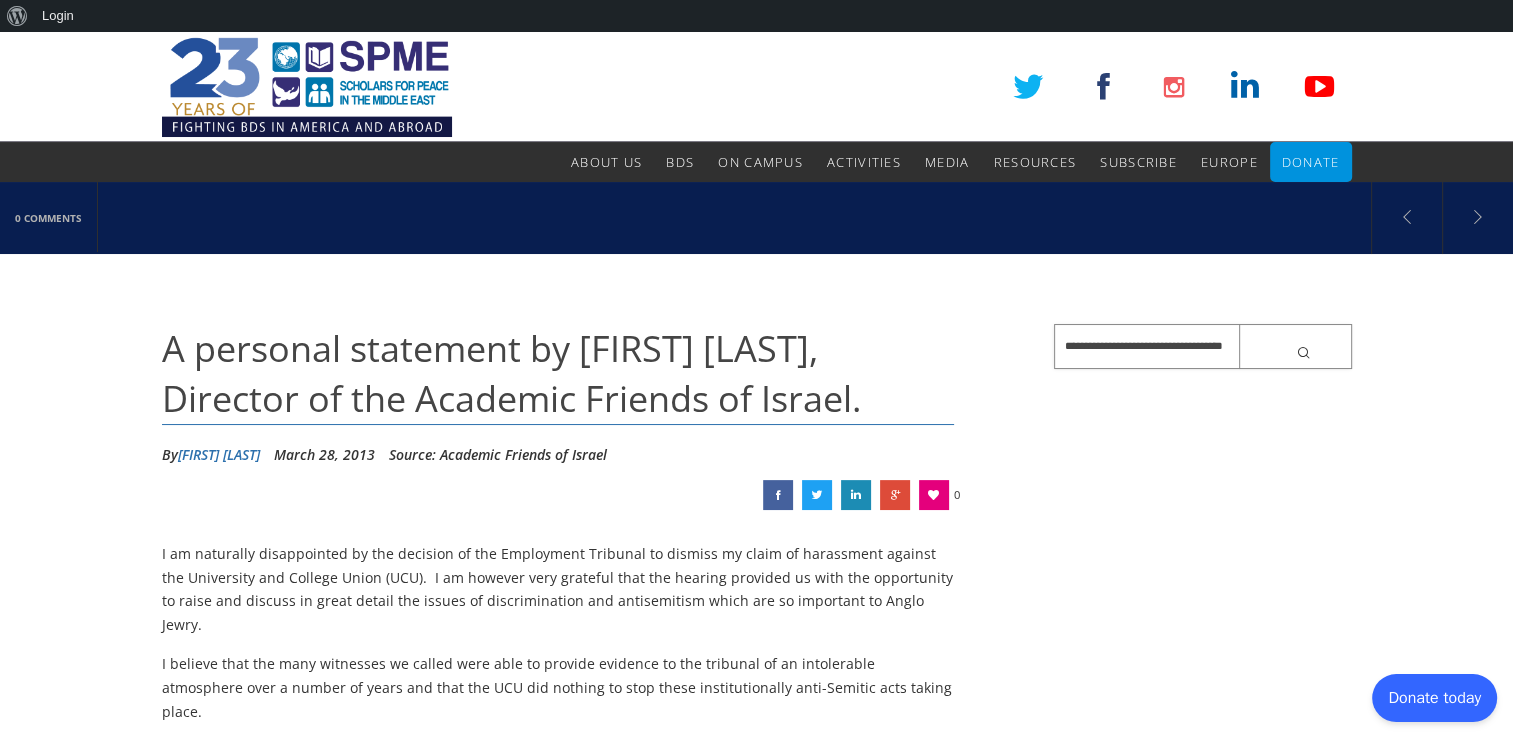 type on "**********" 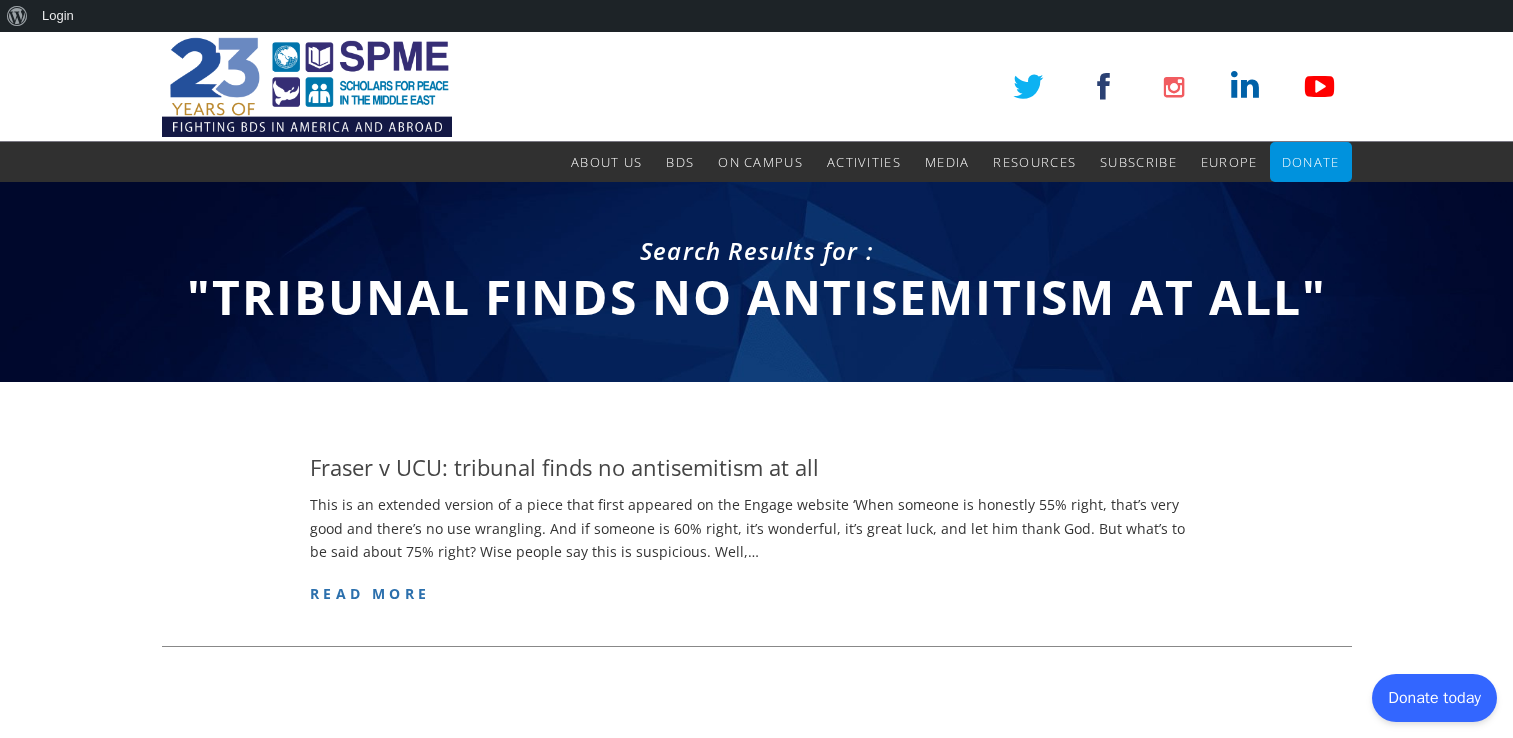 scroll, scrollTop: 0, scrollLeft: 0, axis: both 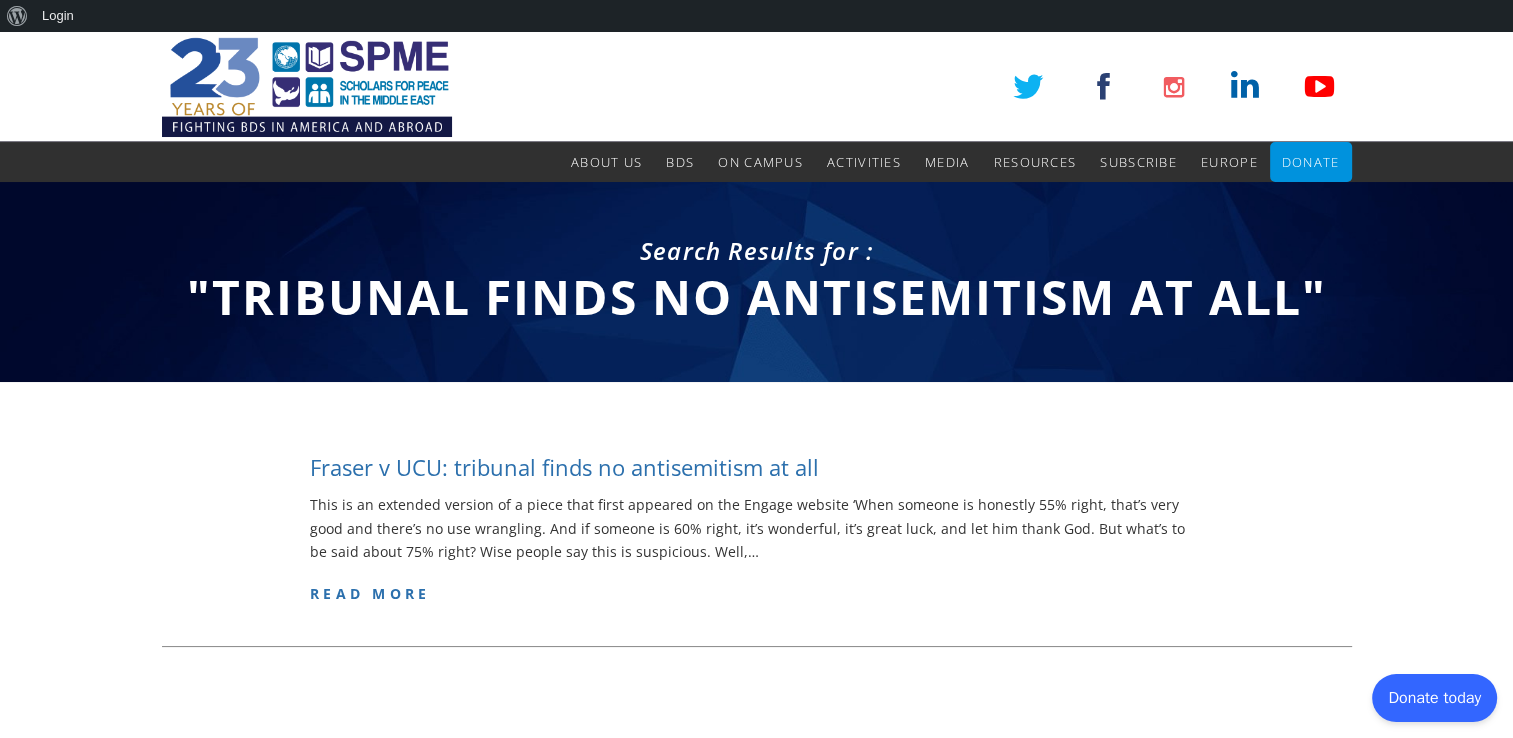 click on "Fraser v UCU: tribunal finds no antisemitism at all" at bounding box center [564, 467] 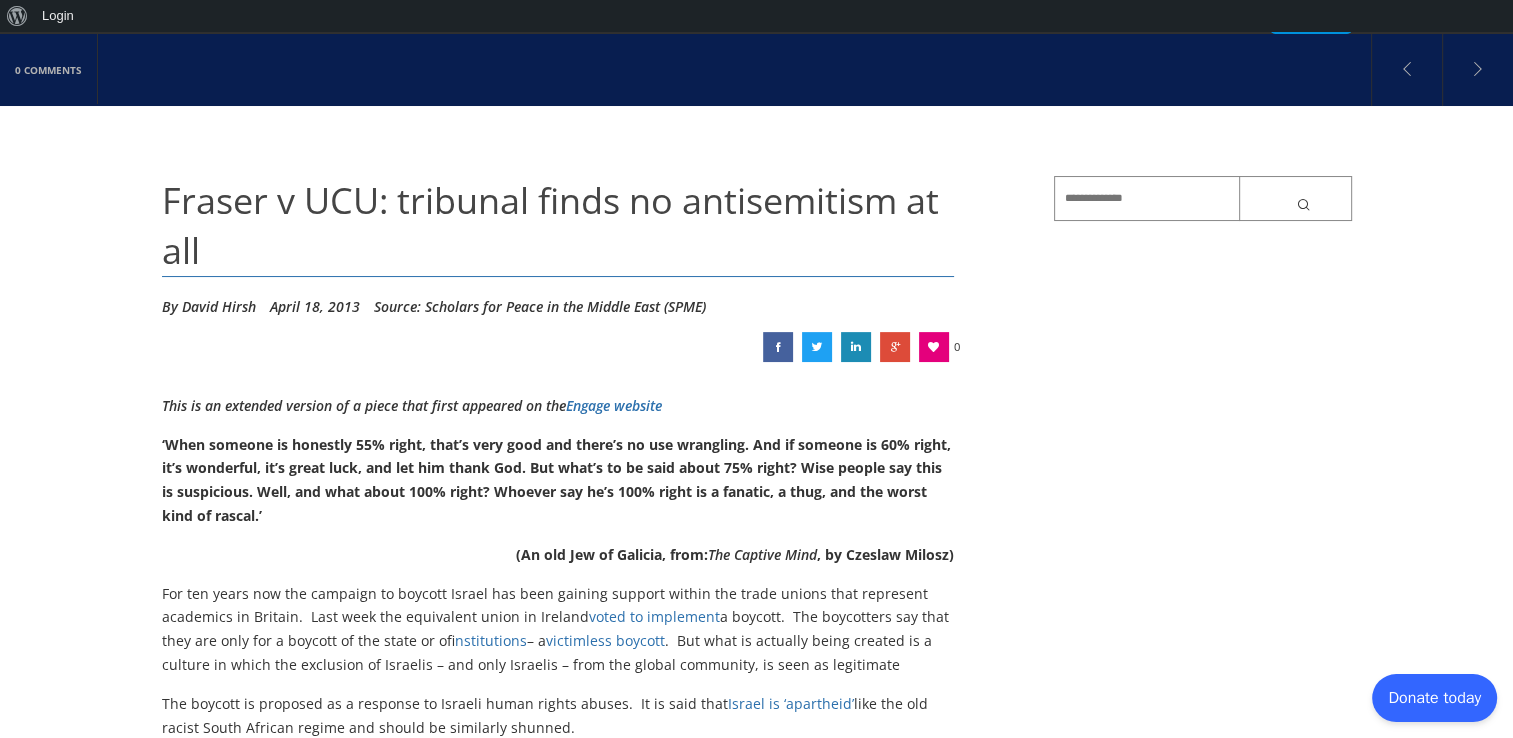 scroll, scrollTop: 152, scrollLeft: 0, axis: vertical 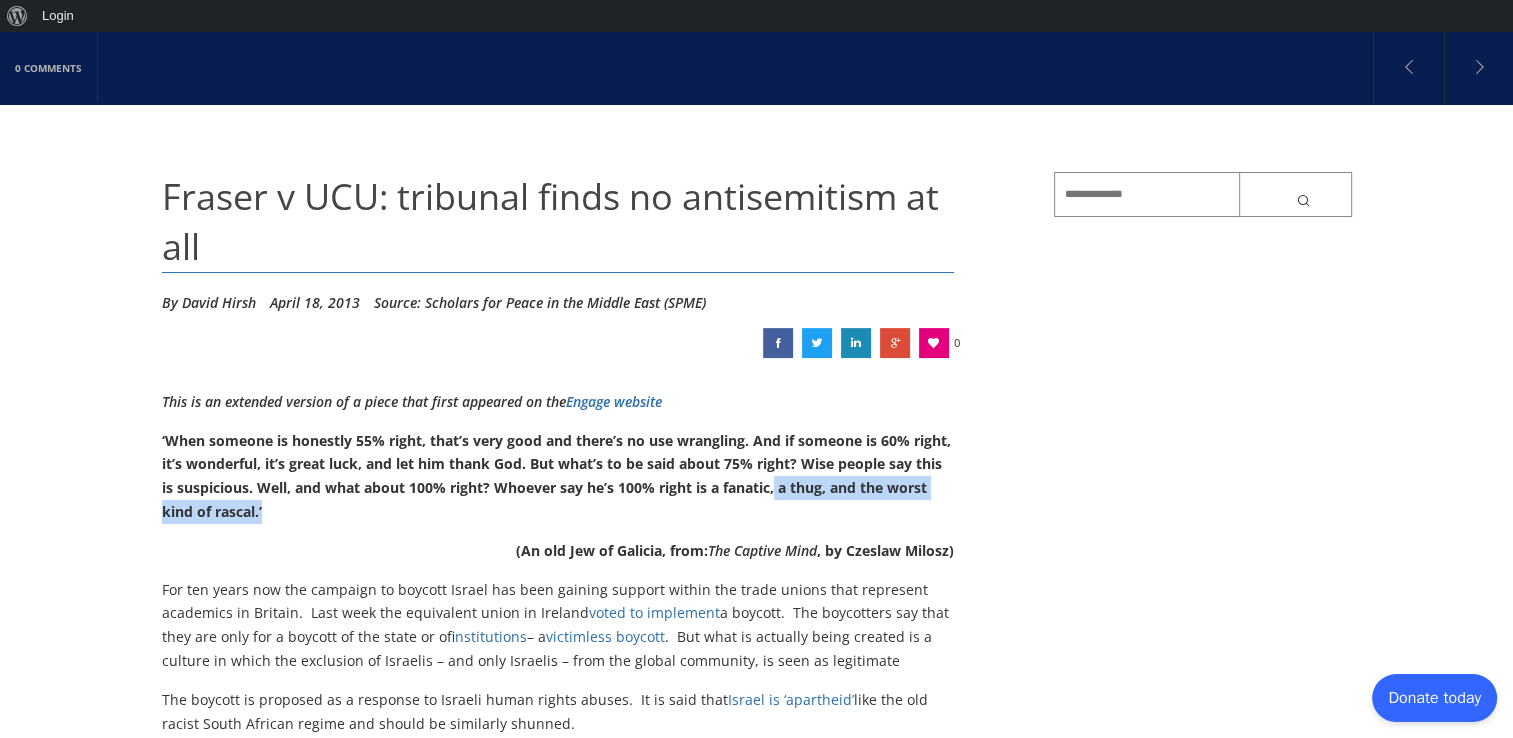 drag, startPoint x: 773, startPoint y: 487, endPoint x: 780, endPoint y: 502, distance: 16.552946 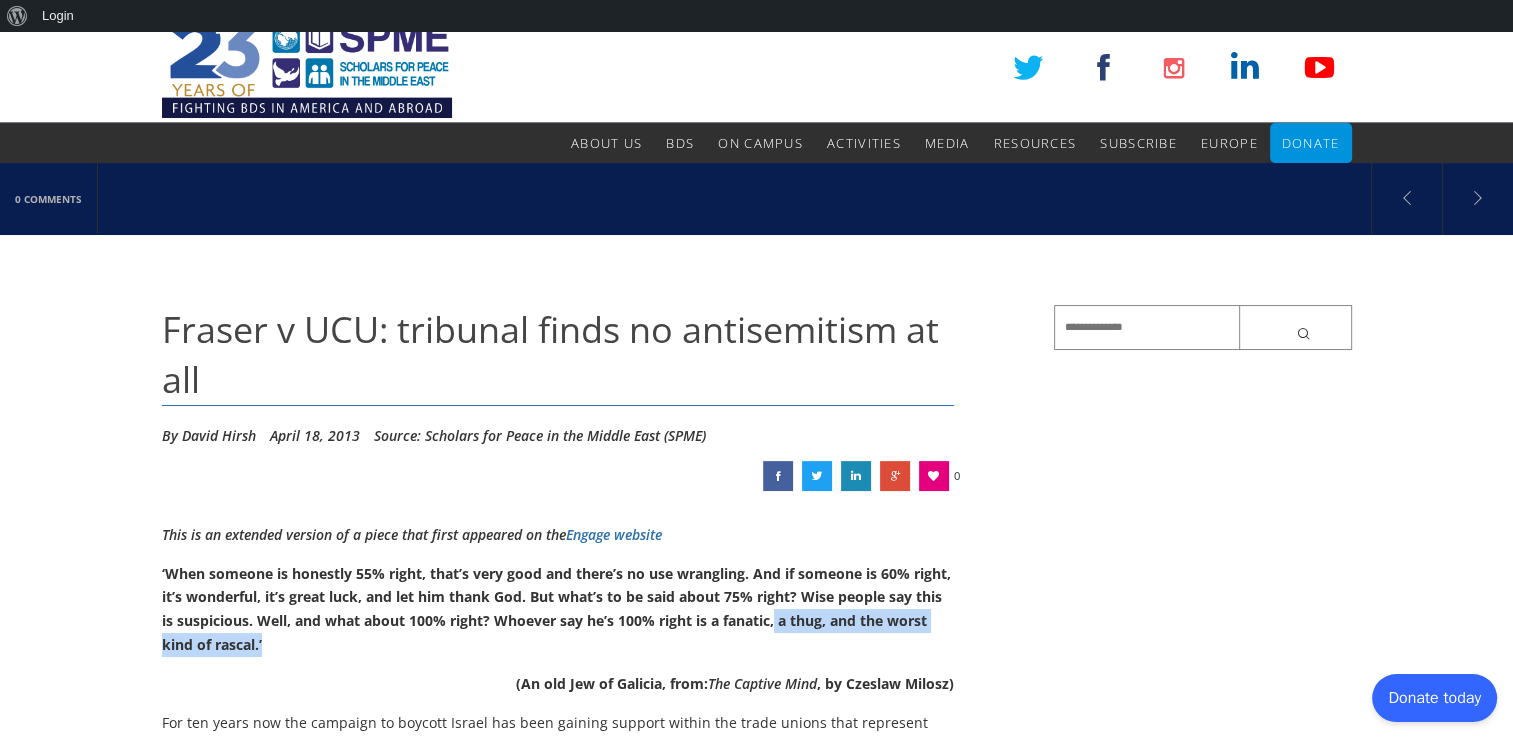 scroll, scrollTop: 0, scrollLeft: 0, axis: both 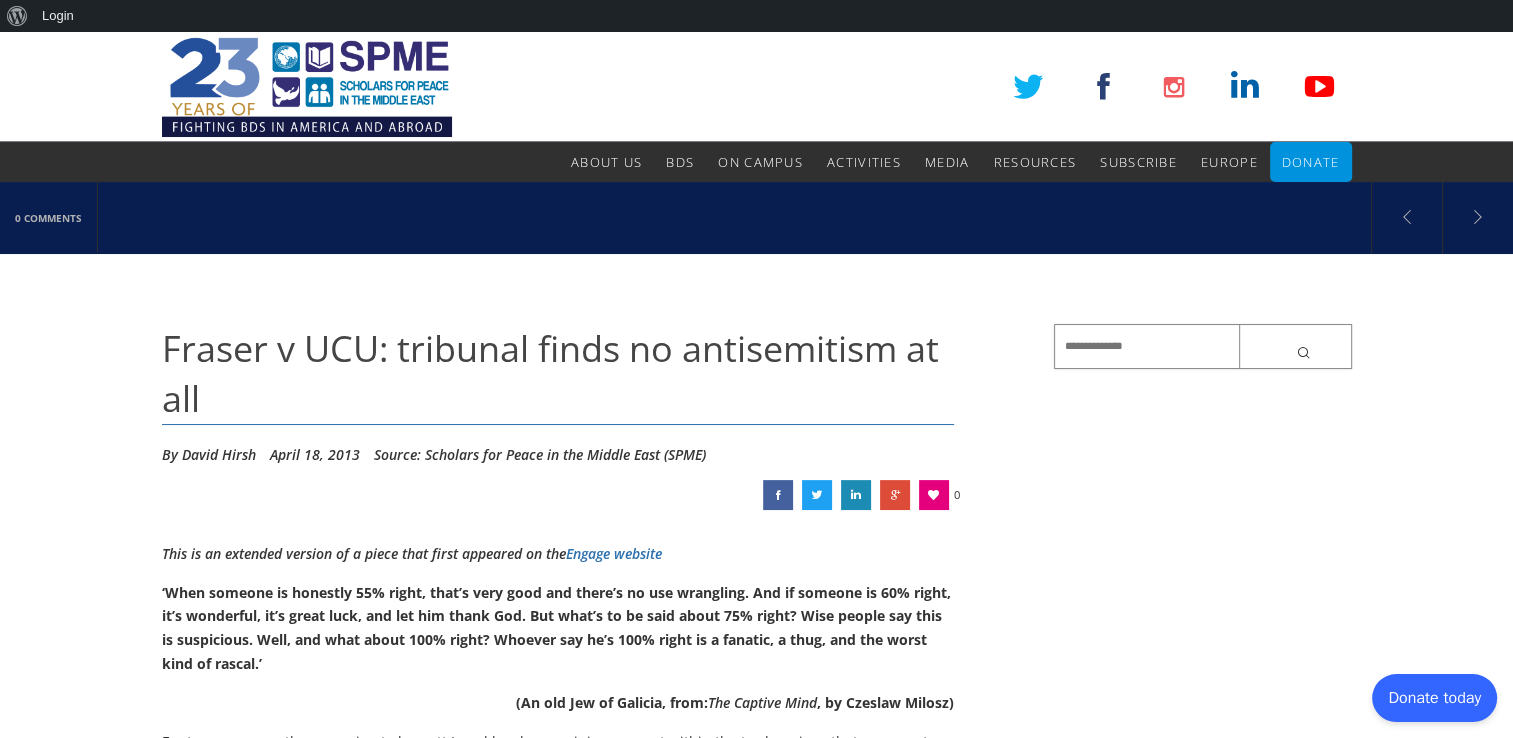 click at bounding box center [1203, 346] 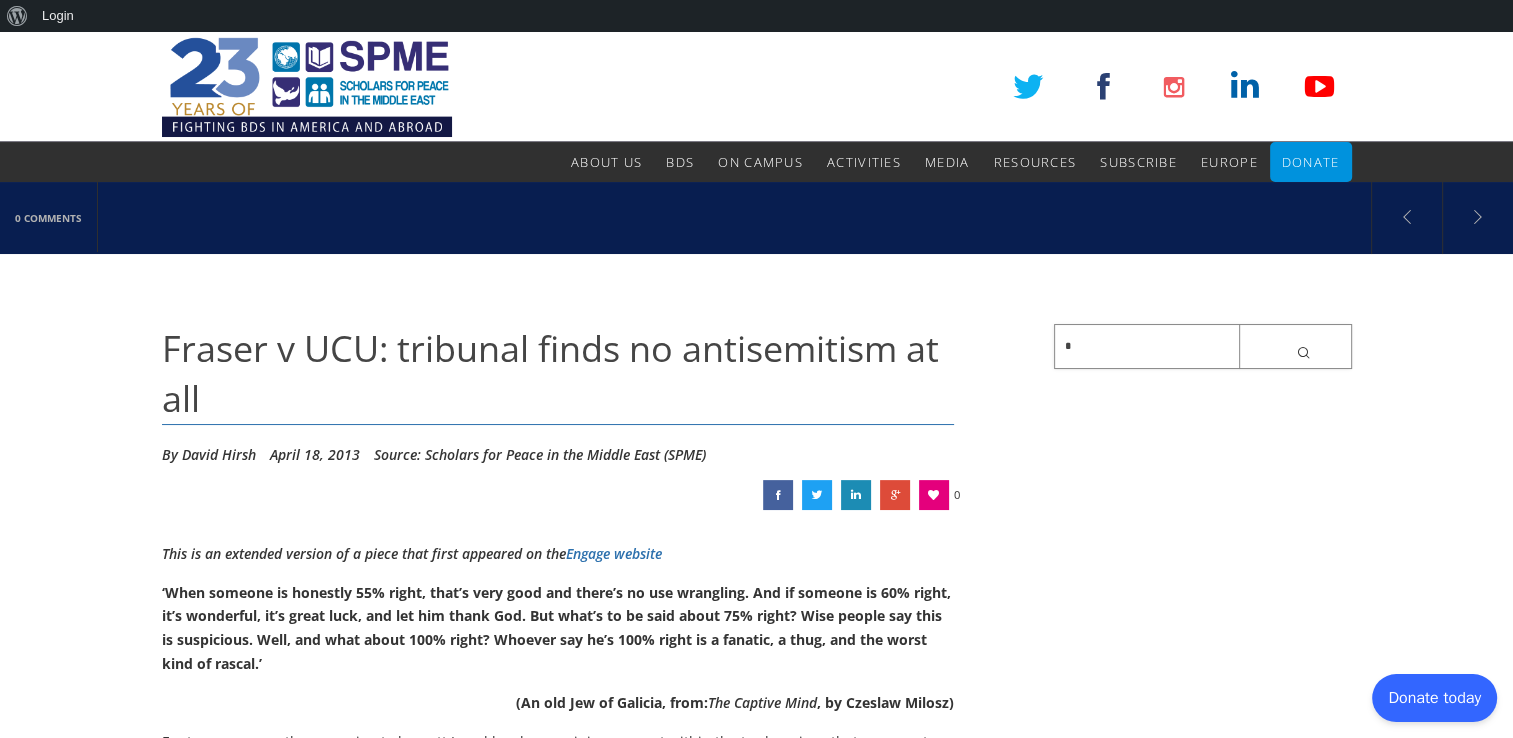 paste on "**********" 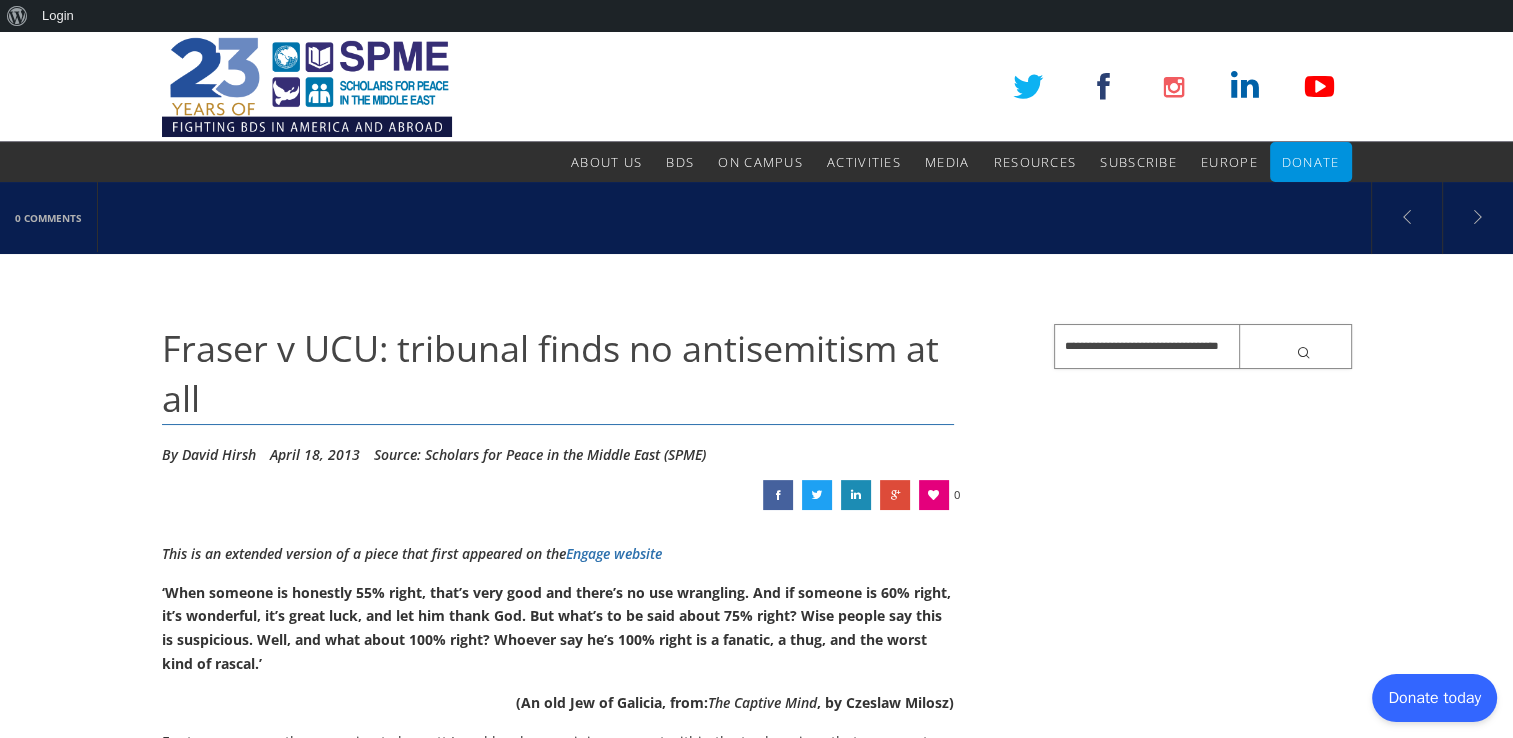 type on "**********" 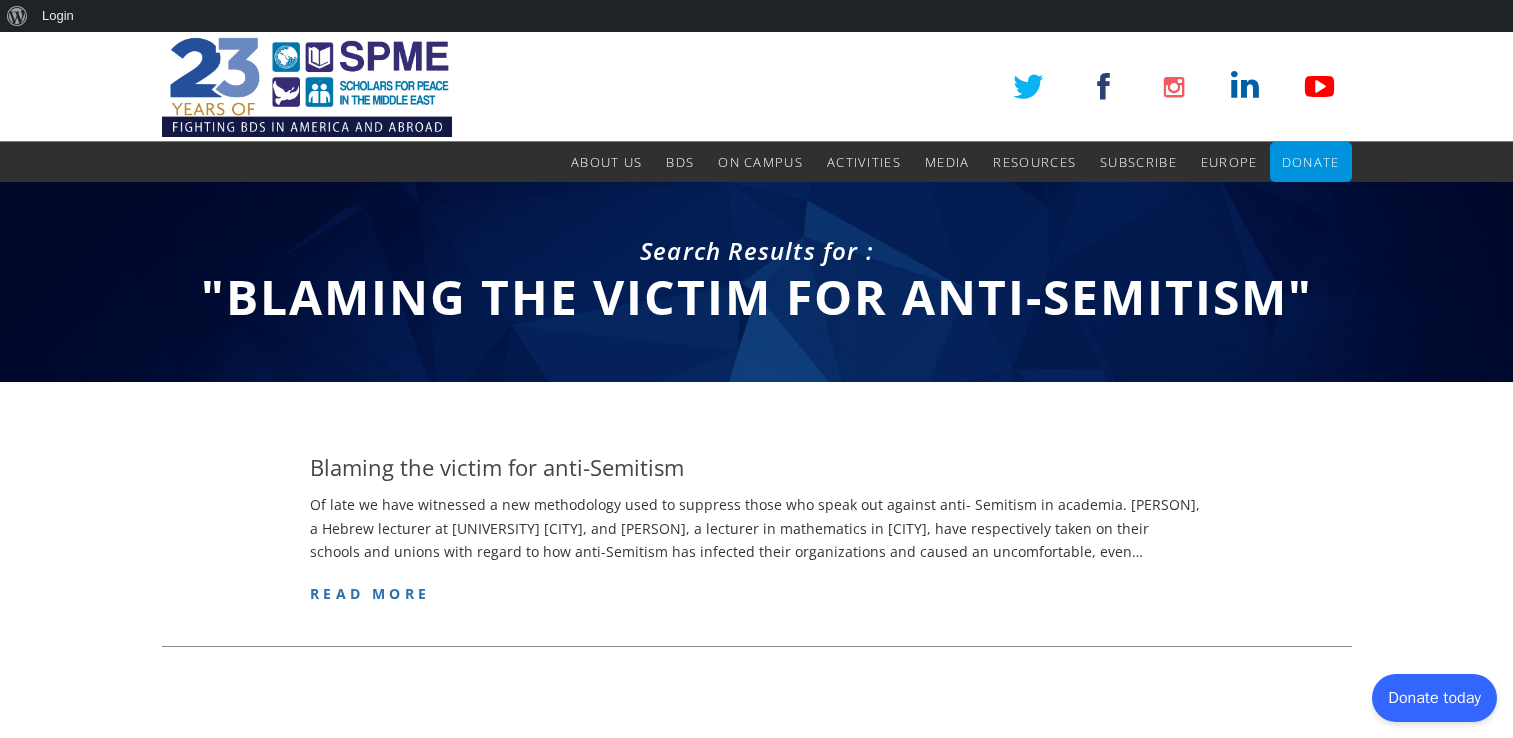 scroll, scrollTop: 0, scrollLeft: 0, axis: both 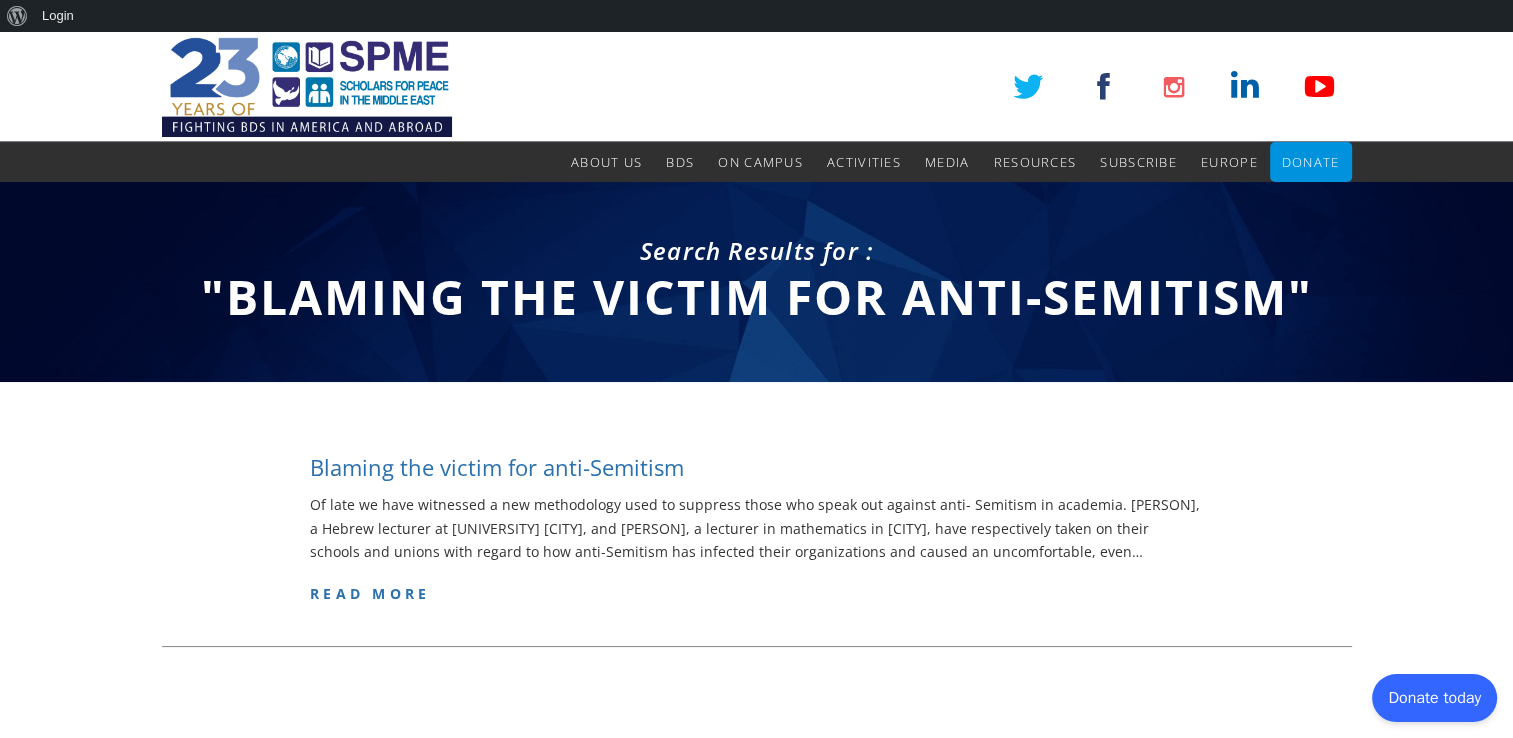 click on "Blaming the victim for anti-Semitism" at bounding box center (497, 467) 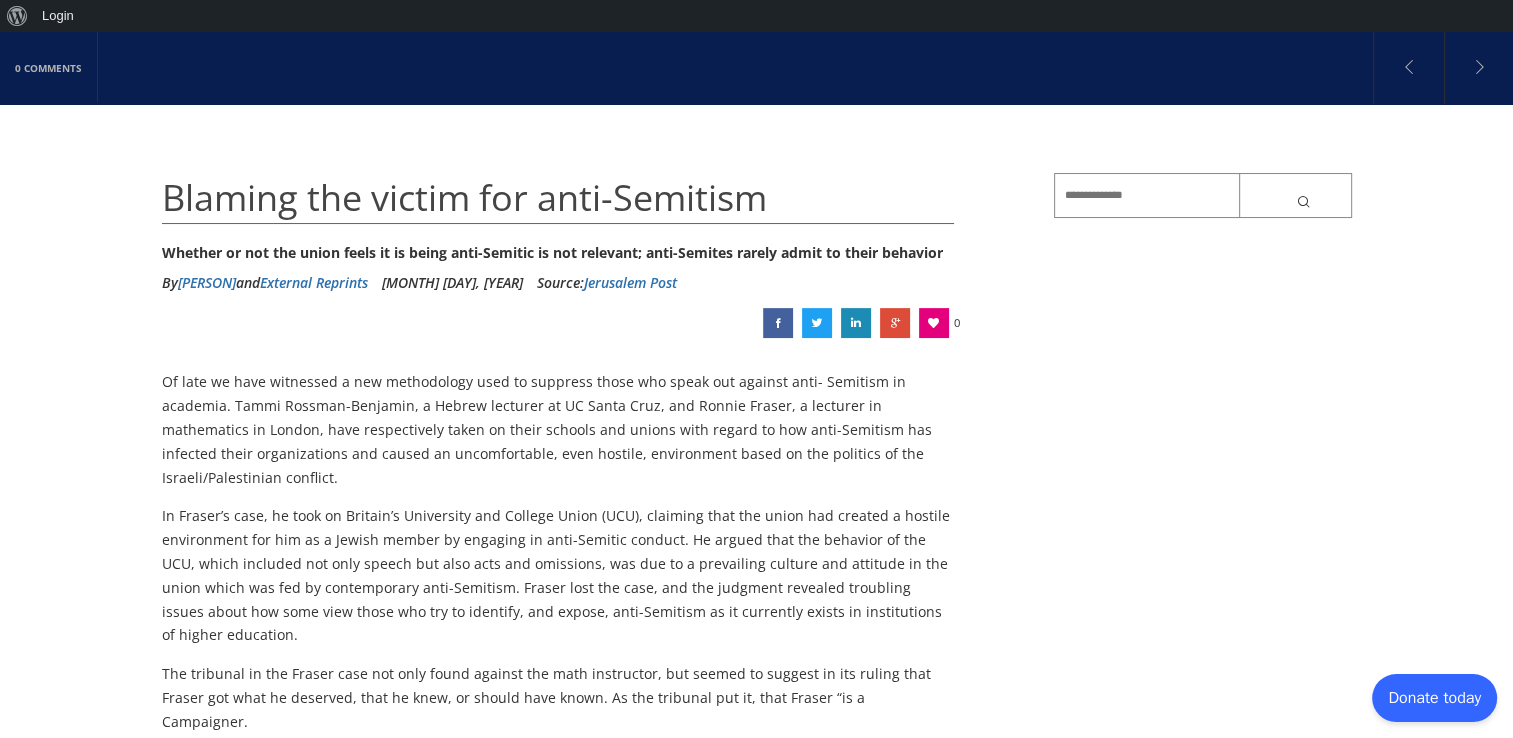 scroll, scrollTop: 154, scrollLeft: 0, axis: vertical 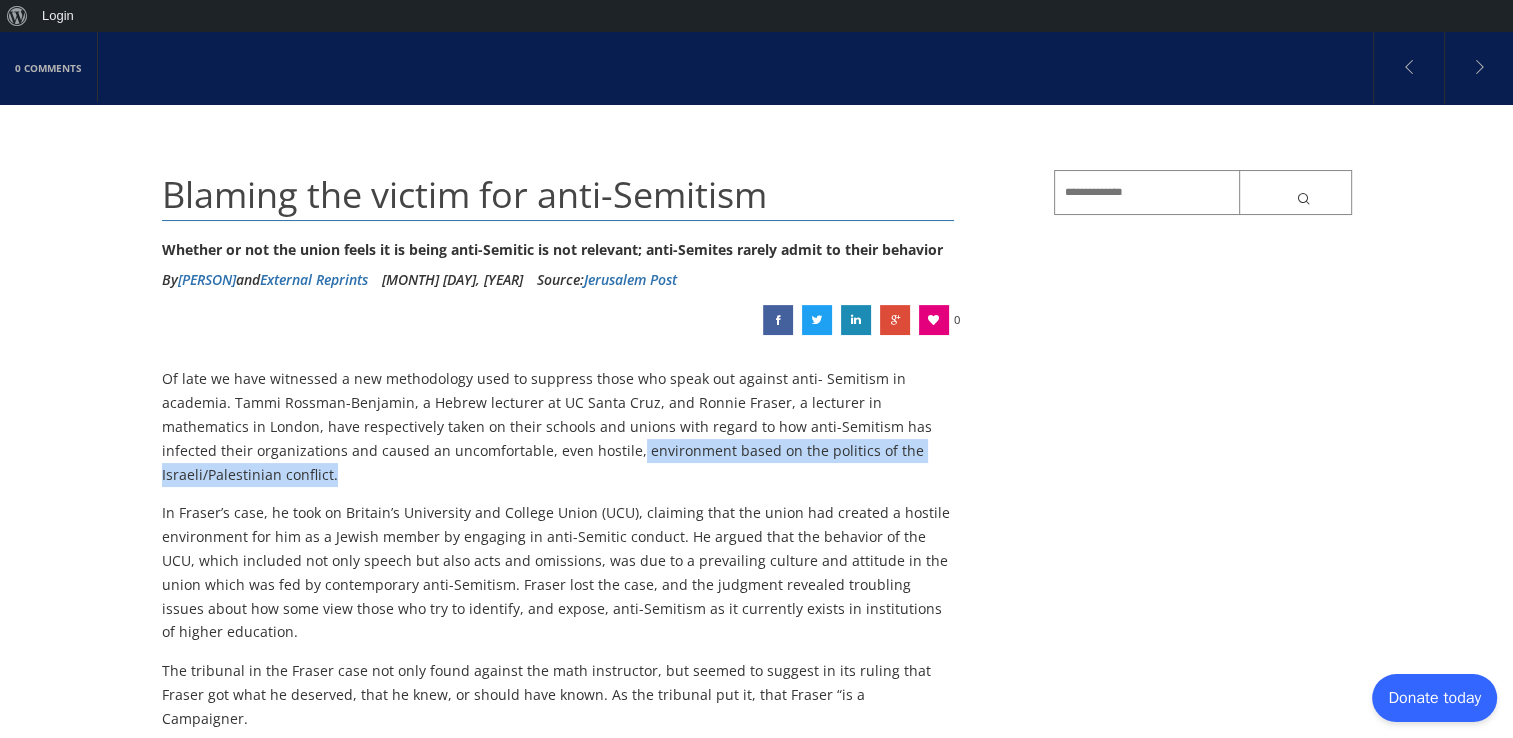 drag, startPoint x: 444, startPoint y: 449, endPoint x: 891, endPoint y: 450, distance: 447.00113 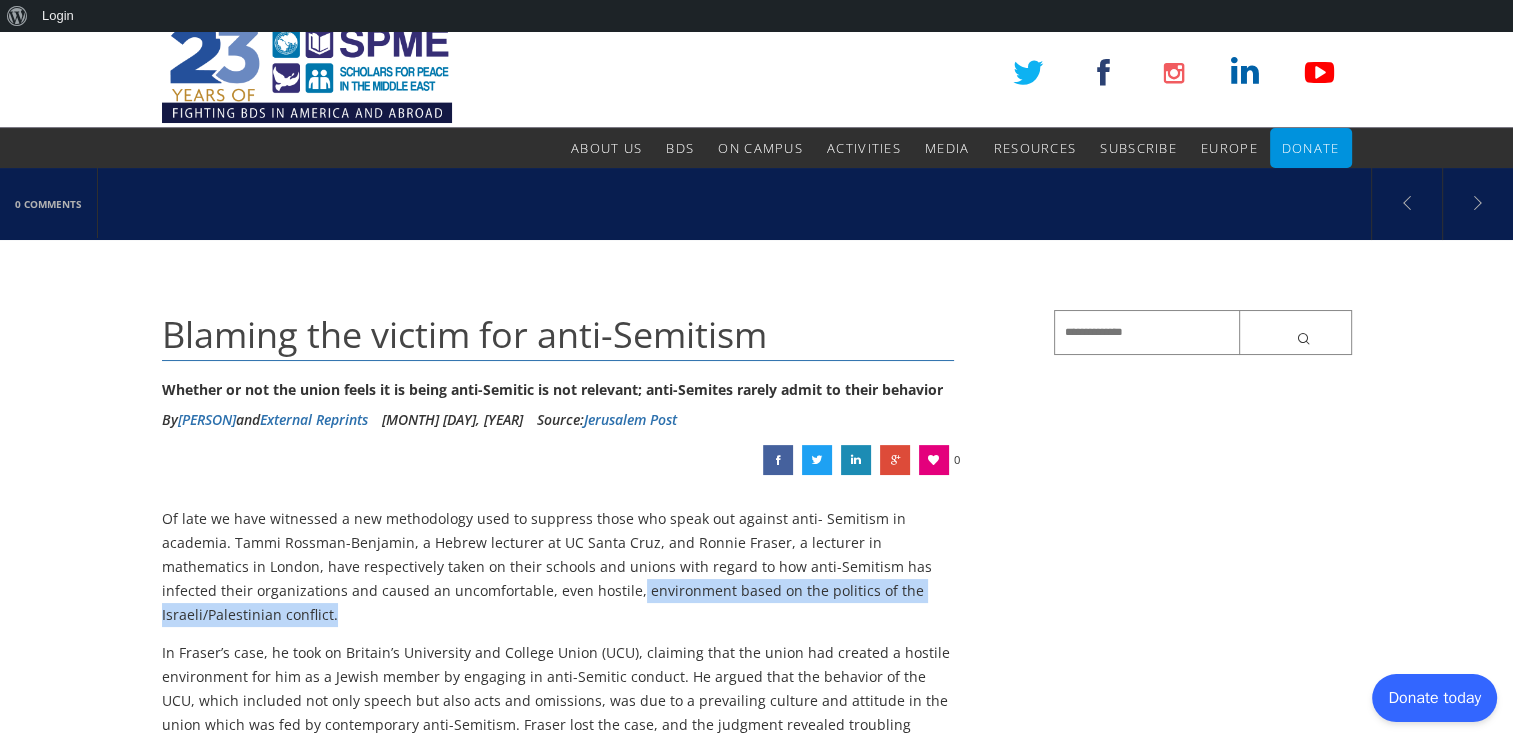 scroll, scrollTop: 0, scrollLeft: 0, axis: both 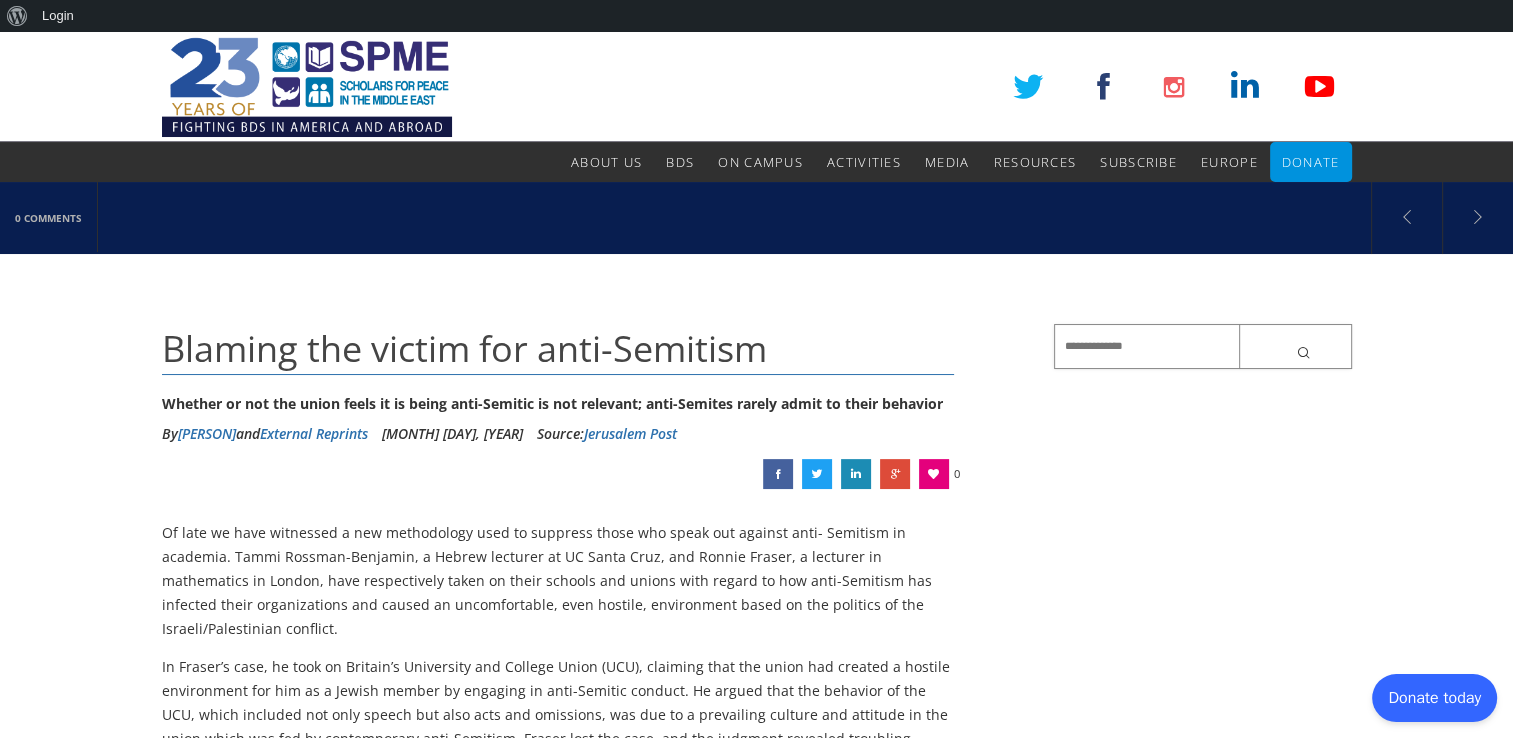 click at bounding box center (1203, 346) 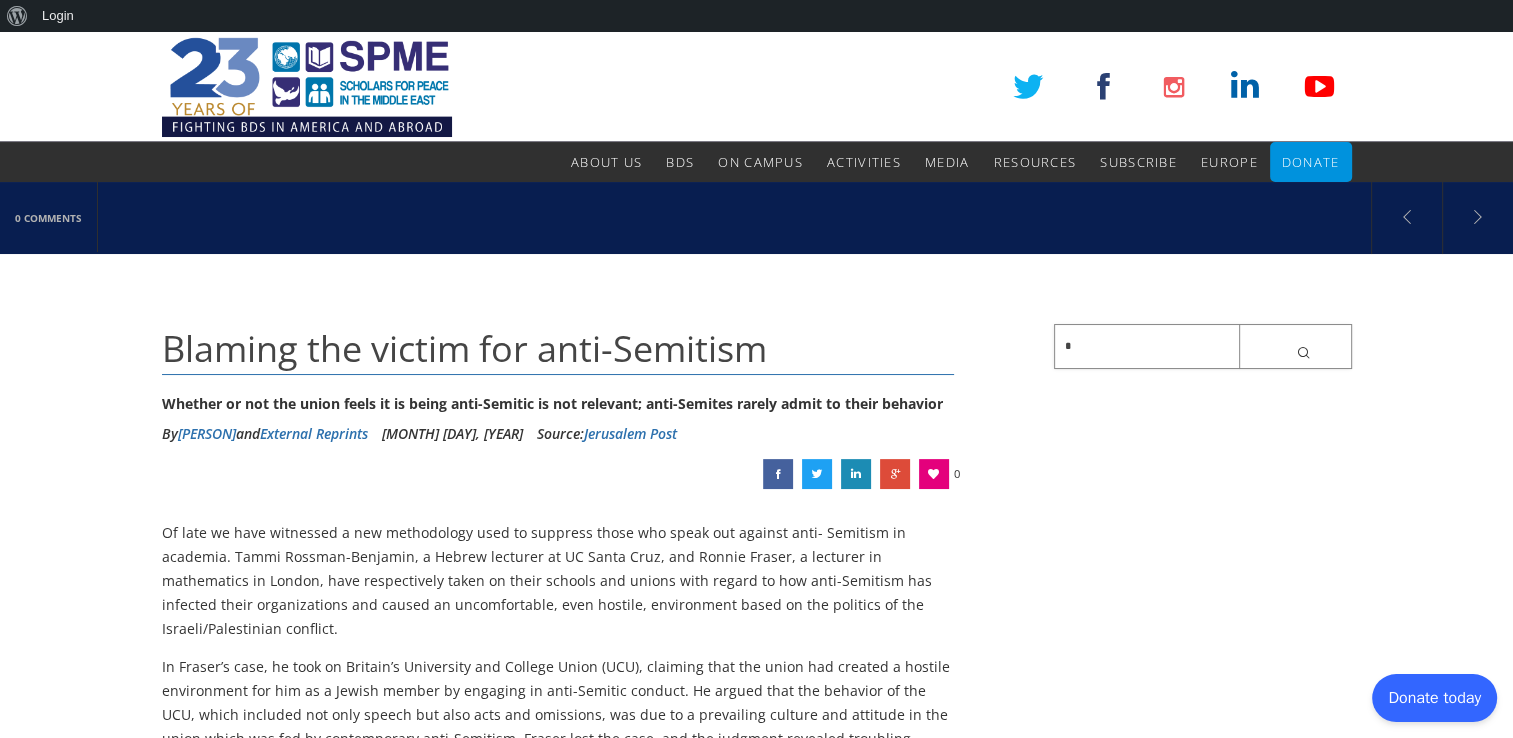 paste on "**********" 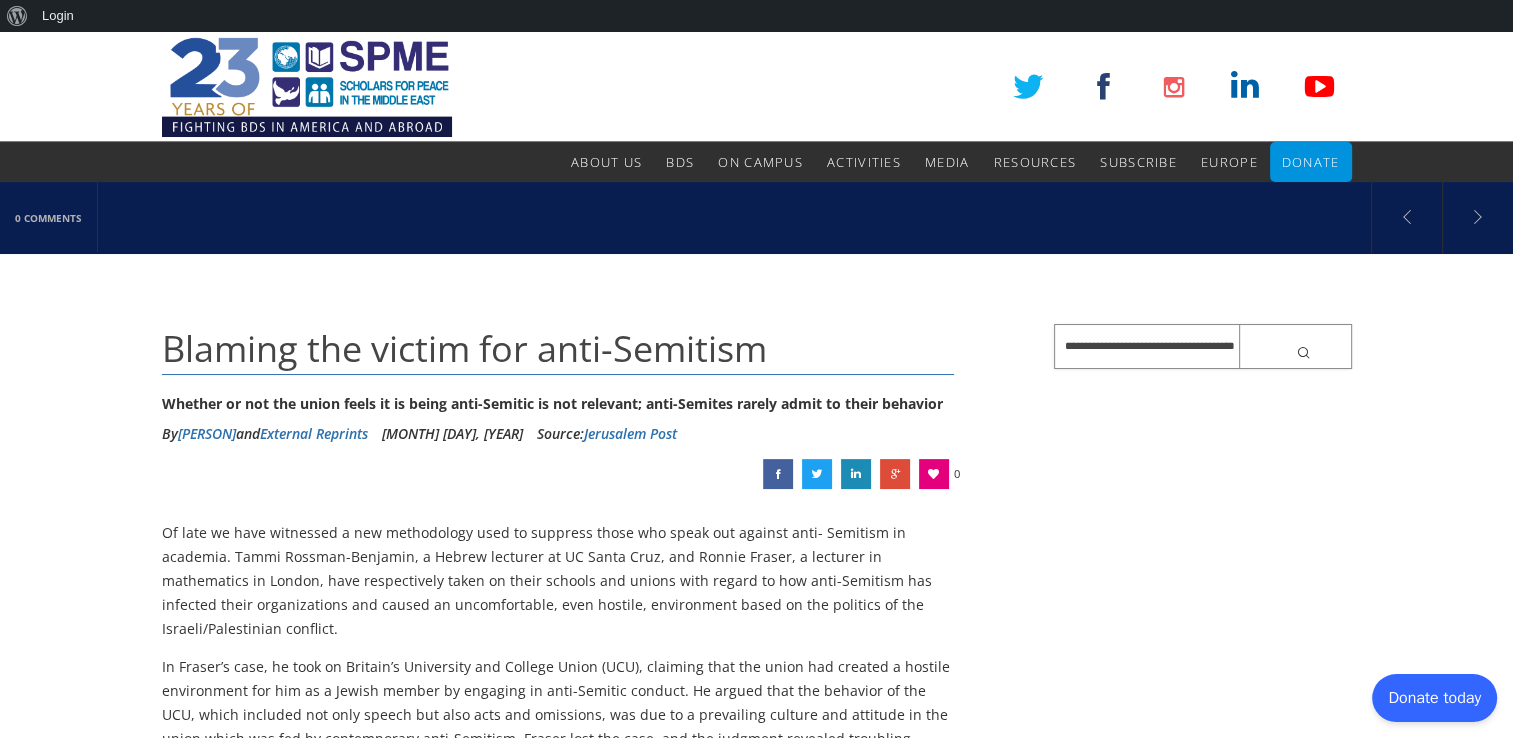 type on "**********" 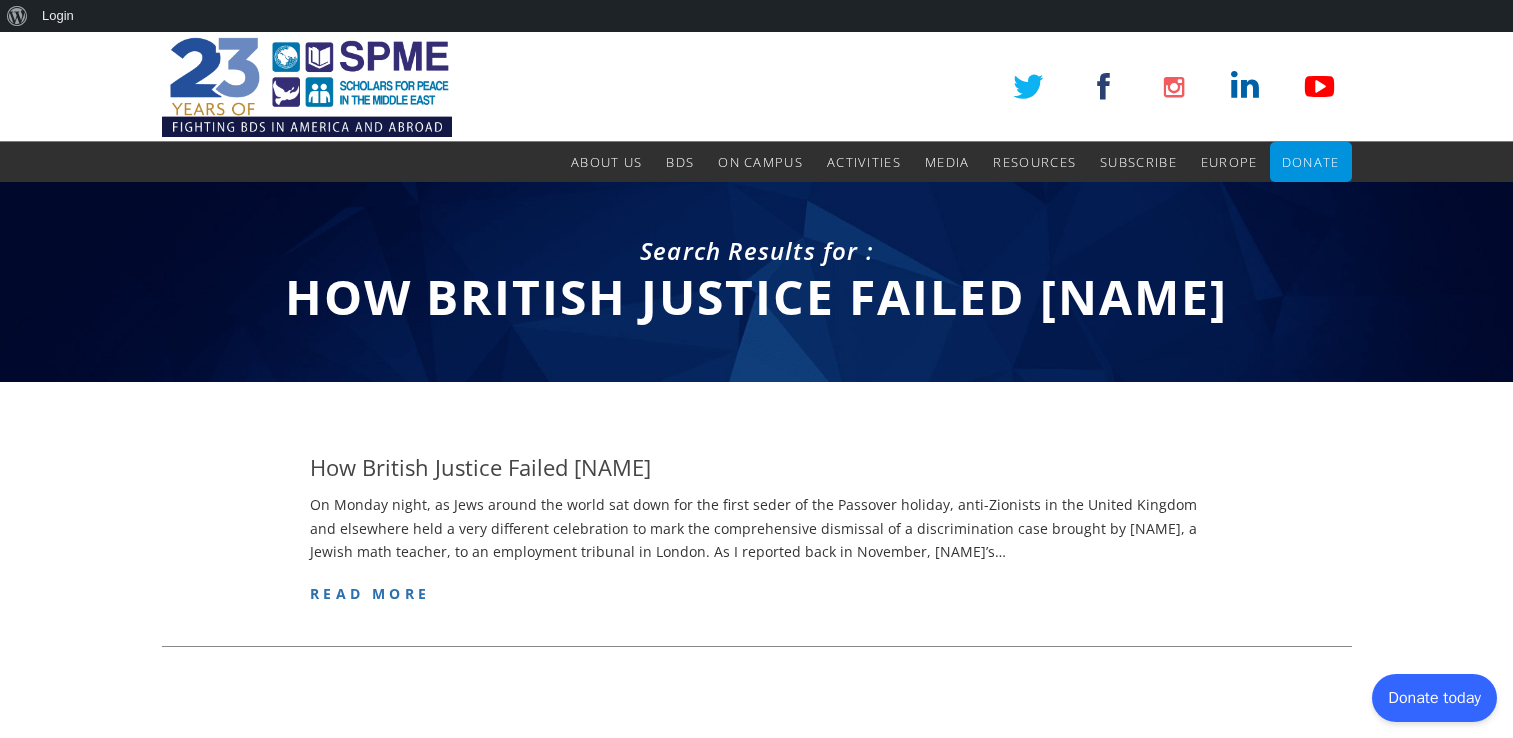 scroll, scrollTop: 0, scrollLeft: 0, axis: both 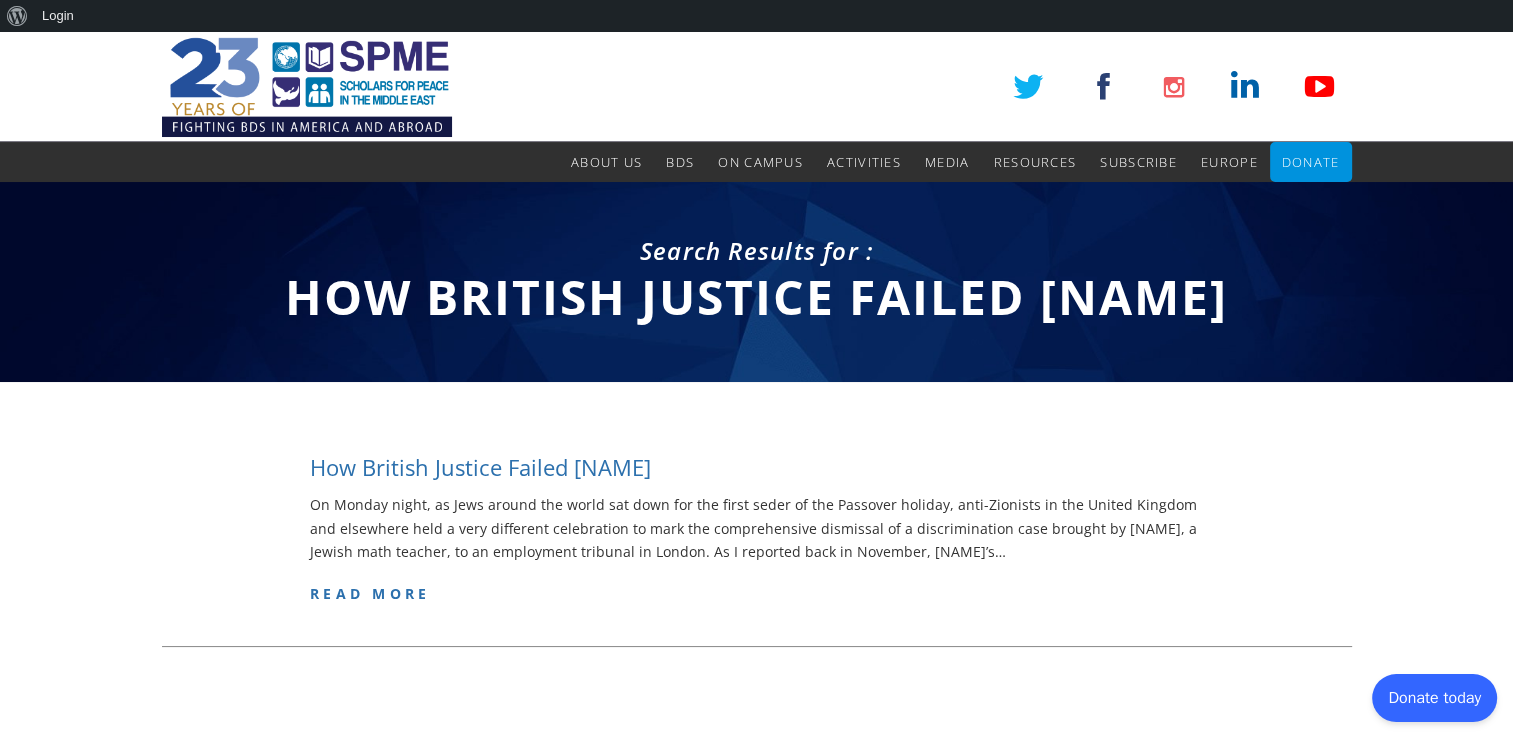 click on "How British Justice Failed Ronnie Fraser" at bounding box center (480, 467) 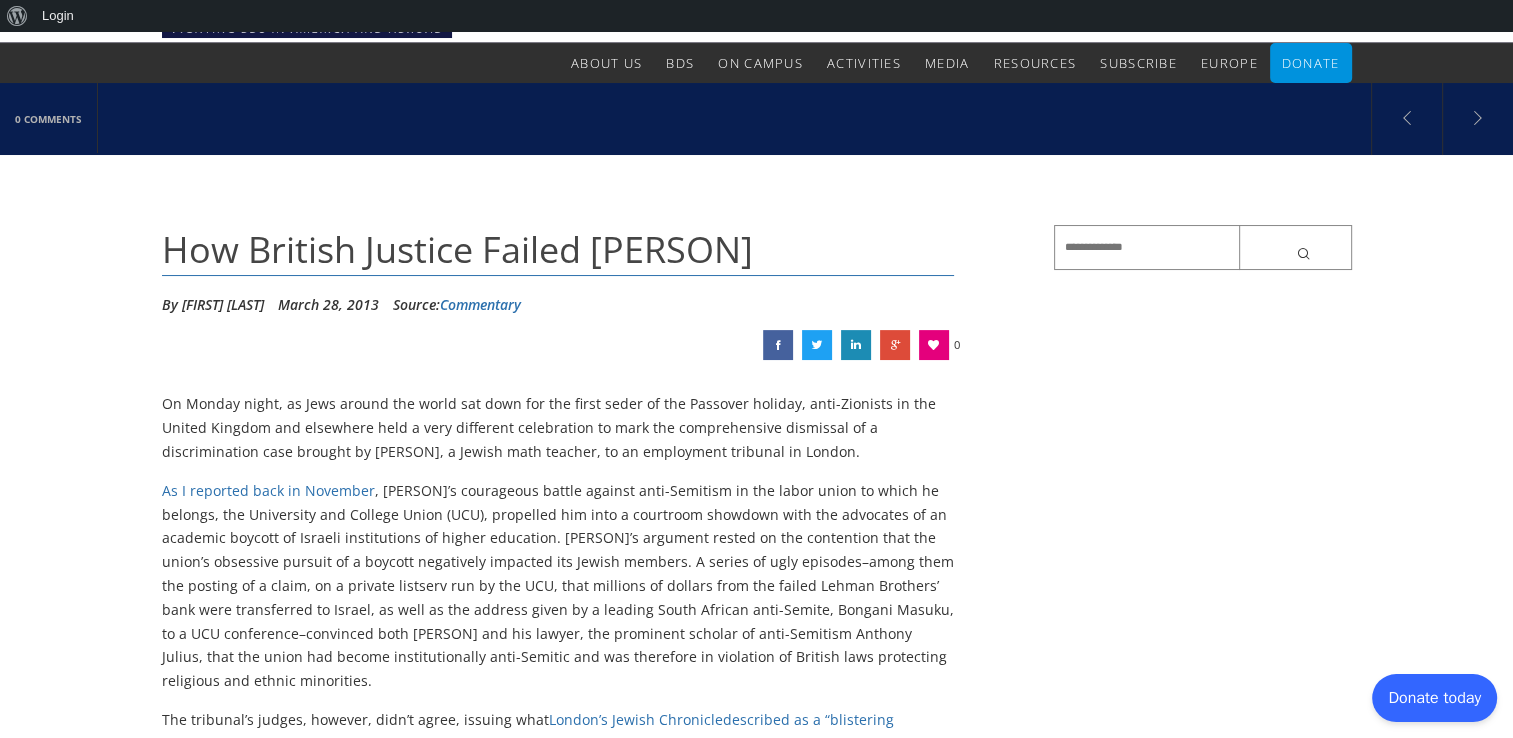 scroll, scrollTop: 102, scrollLeft: 0, axis: vertical 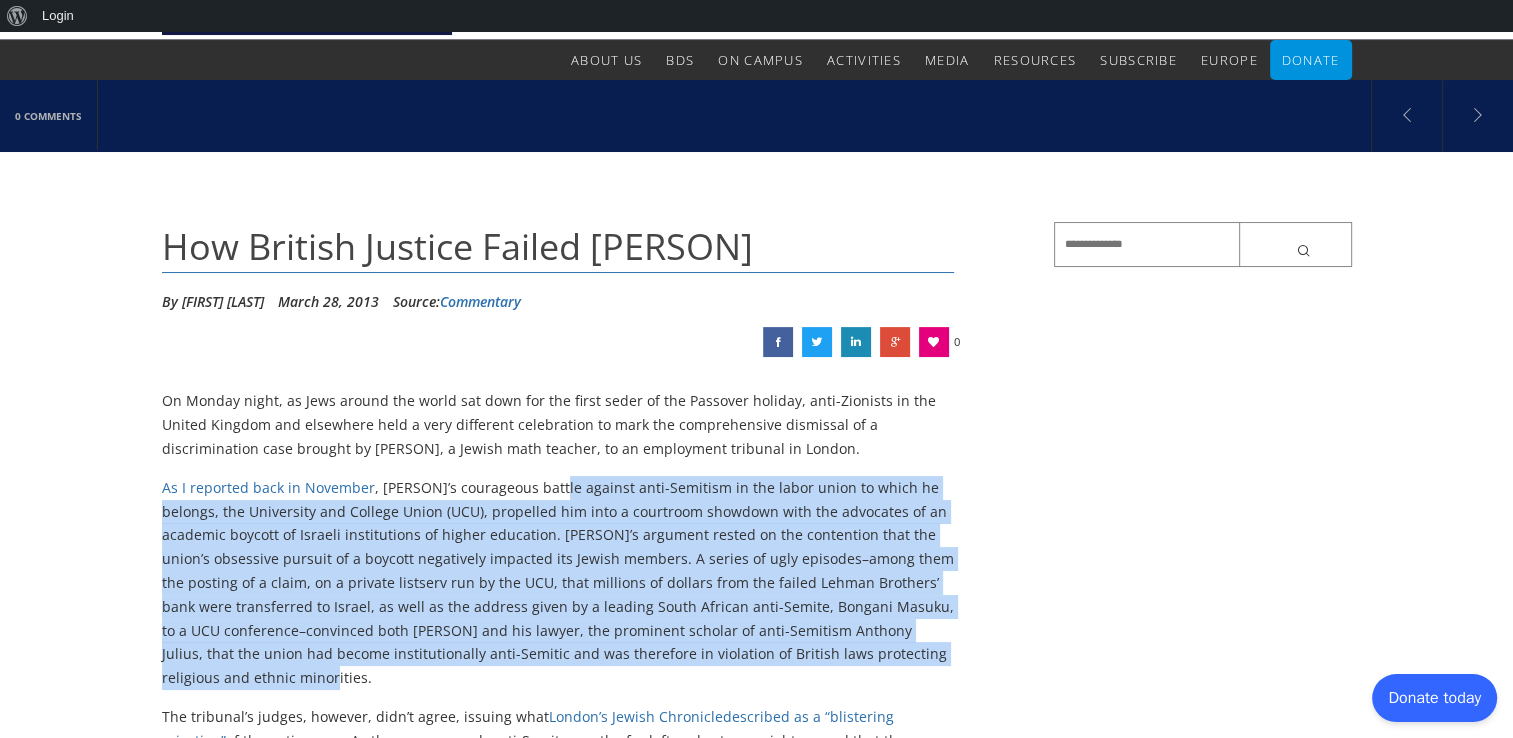 drag, startPoint x: 547, startPoint y: 488, endPoint x: 540, endPoint y: 671, distance: 183.13383 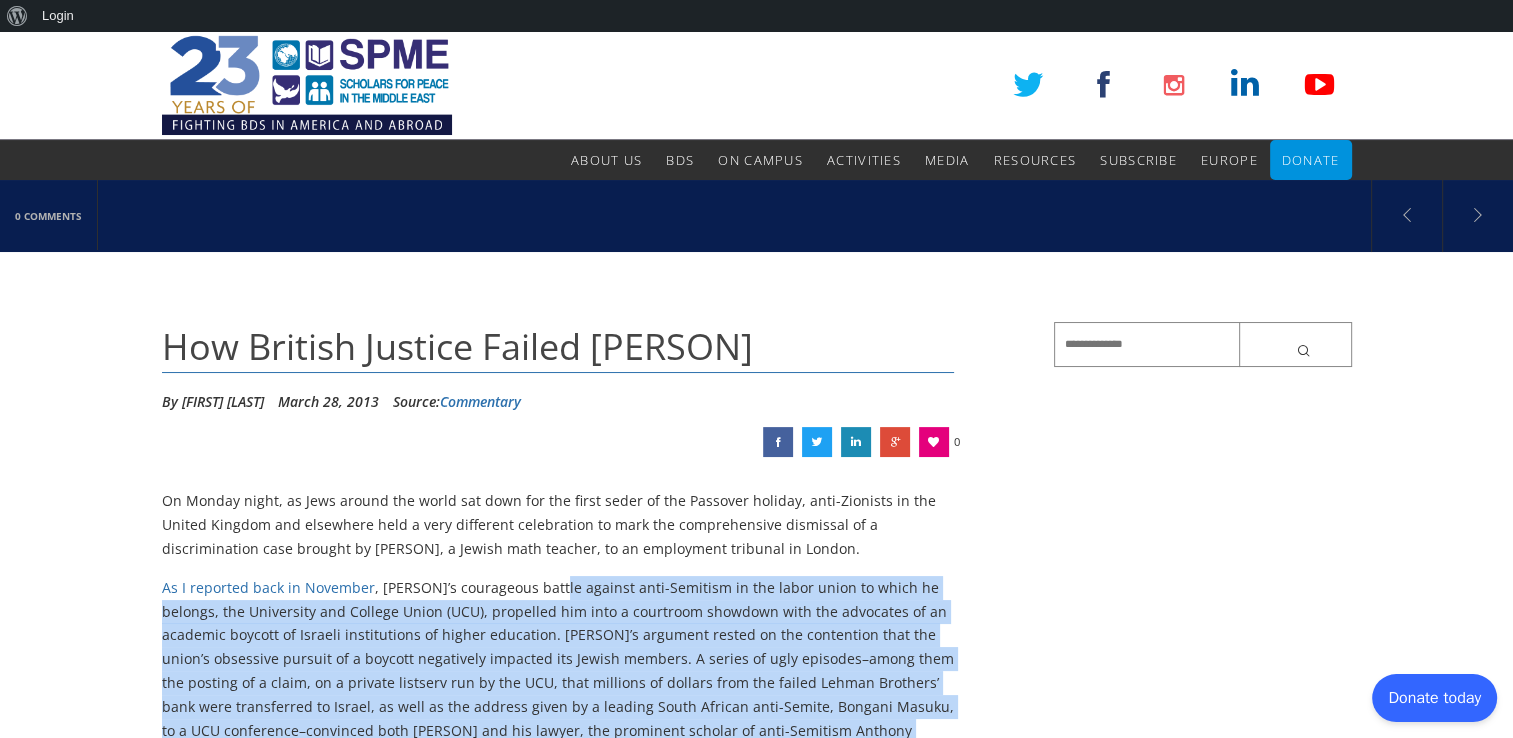 scroll, scrollTop: 1, scrollLeft: 0, axis: vertical 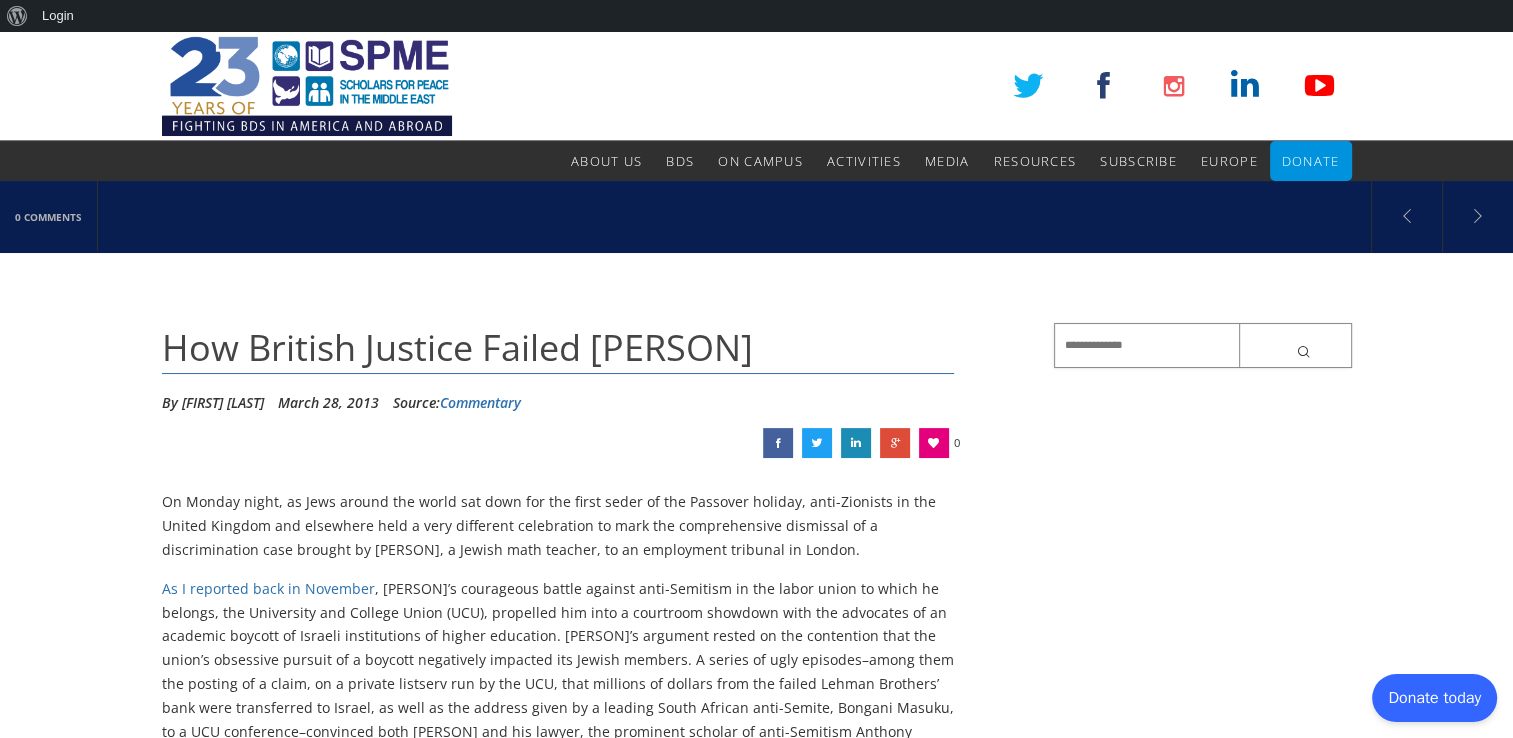 click at bounding box center [1203, 345] 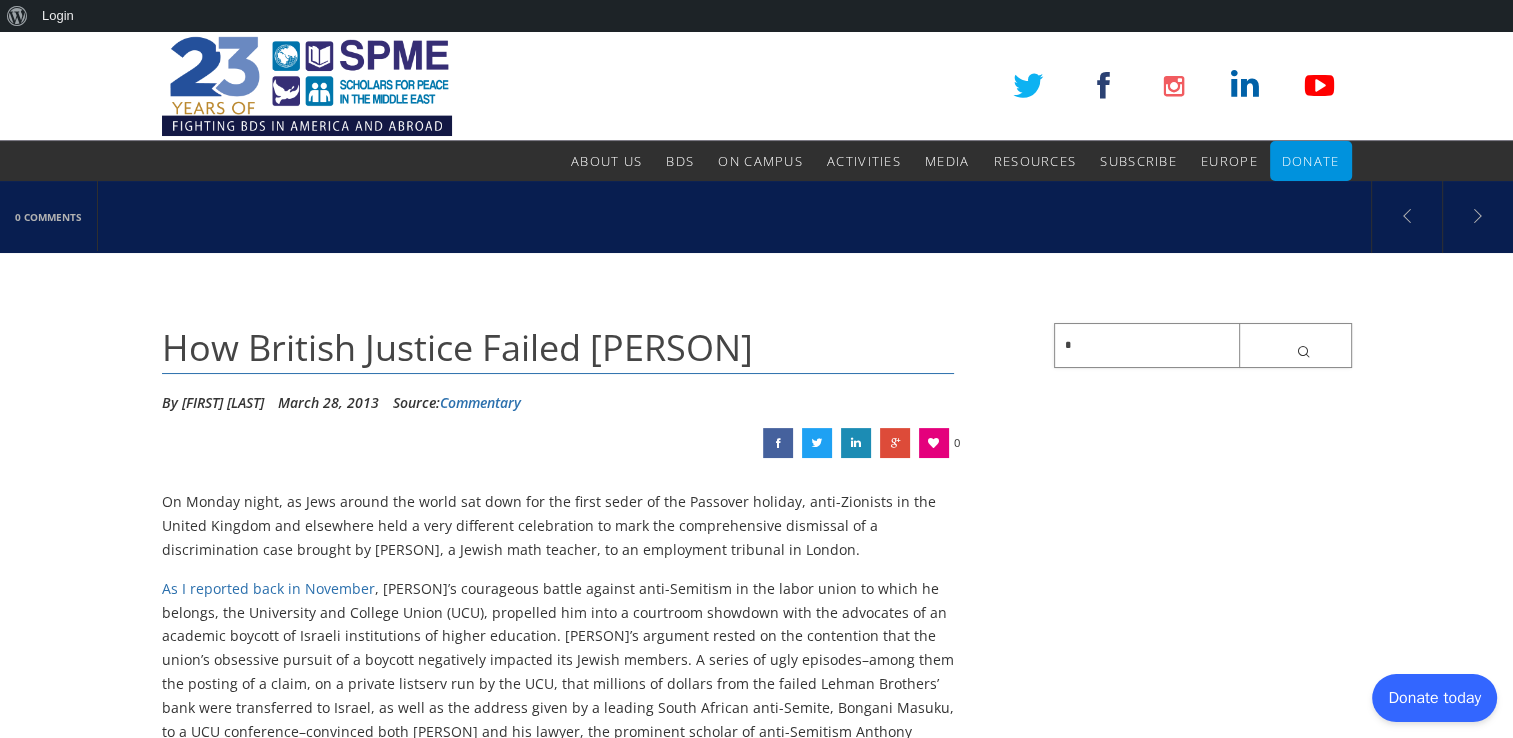 paste on "**********" 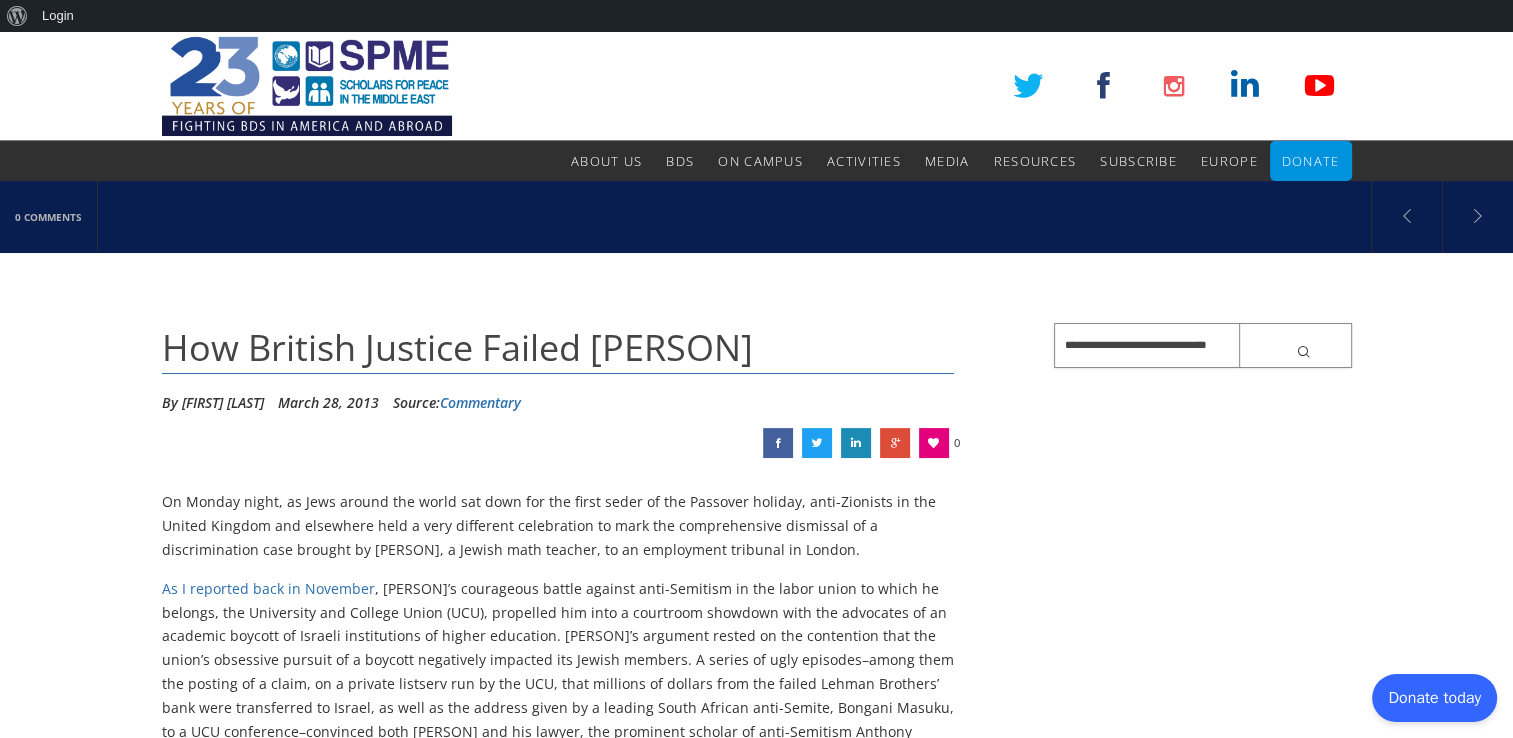 type on "**********" 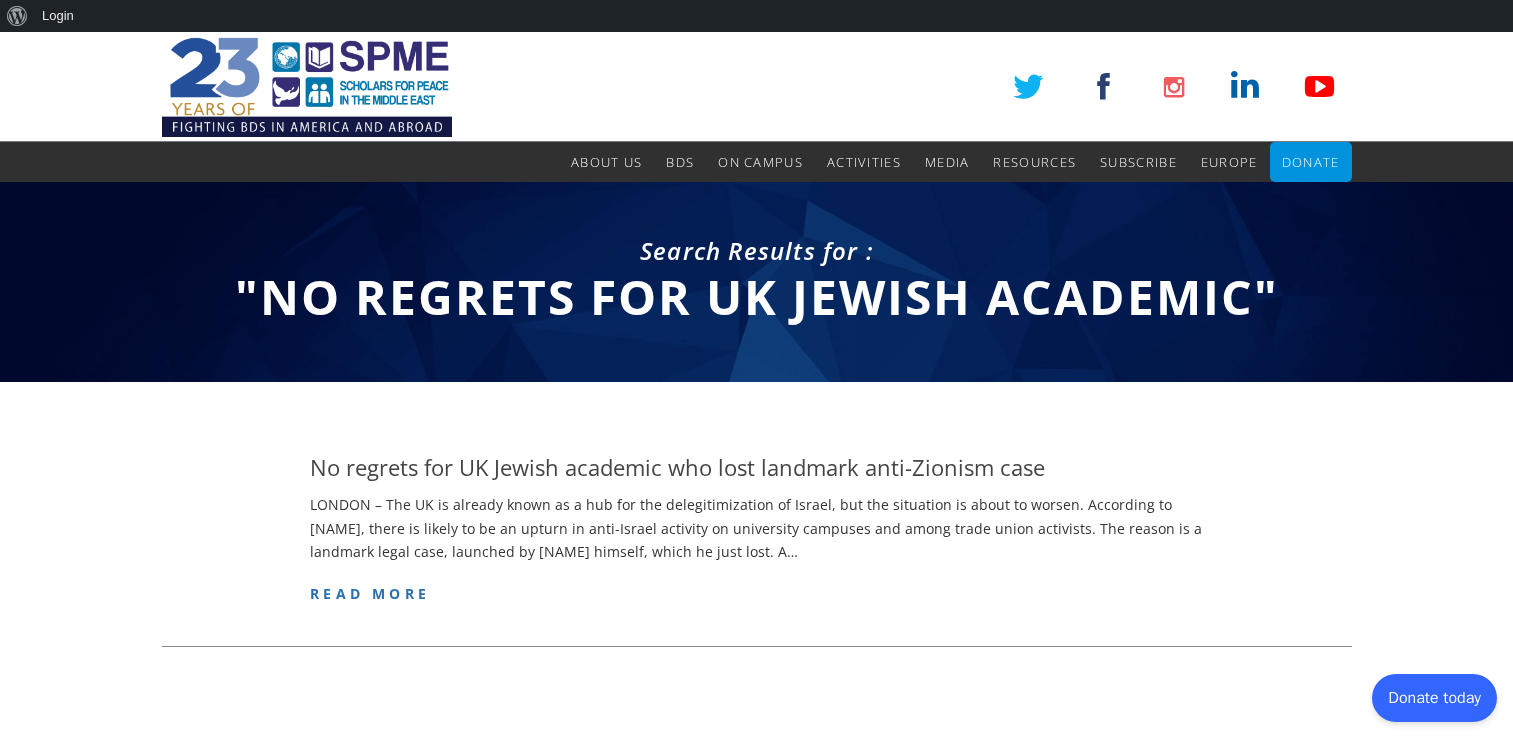 scroll, scrollTop: 0, scrollLeft: 0, axis: both 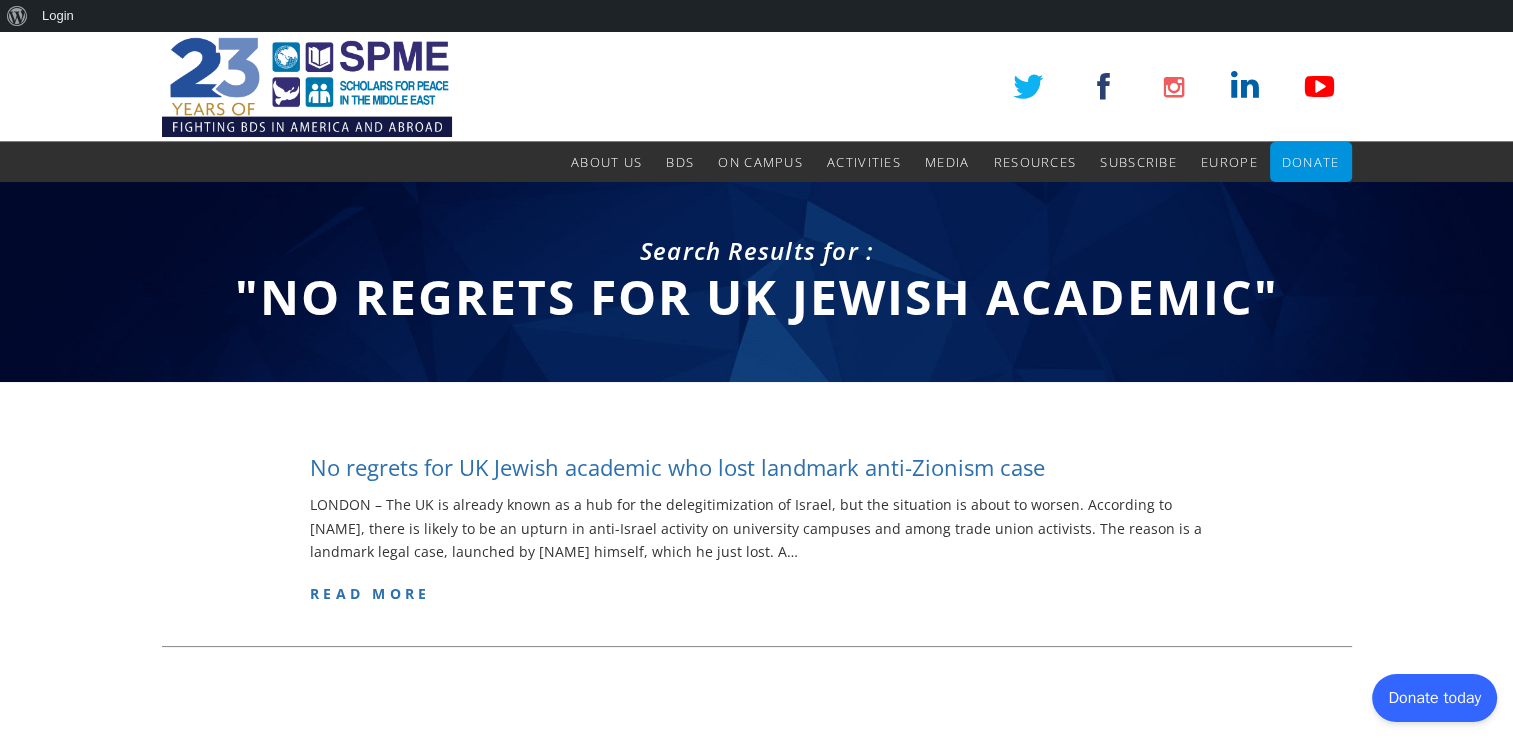 click on "No regrets for UK Jewish academic who lost landmark anti-Zionism case" at bounding box center [677, 467] 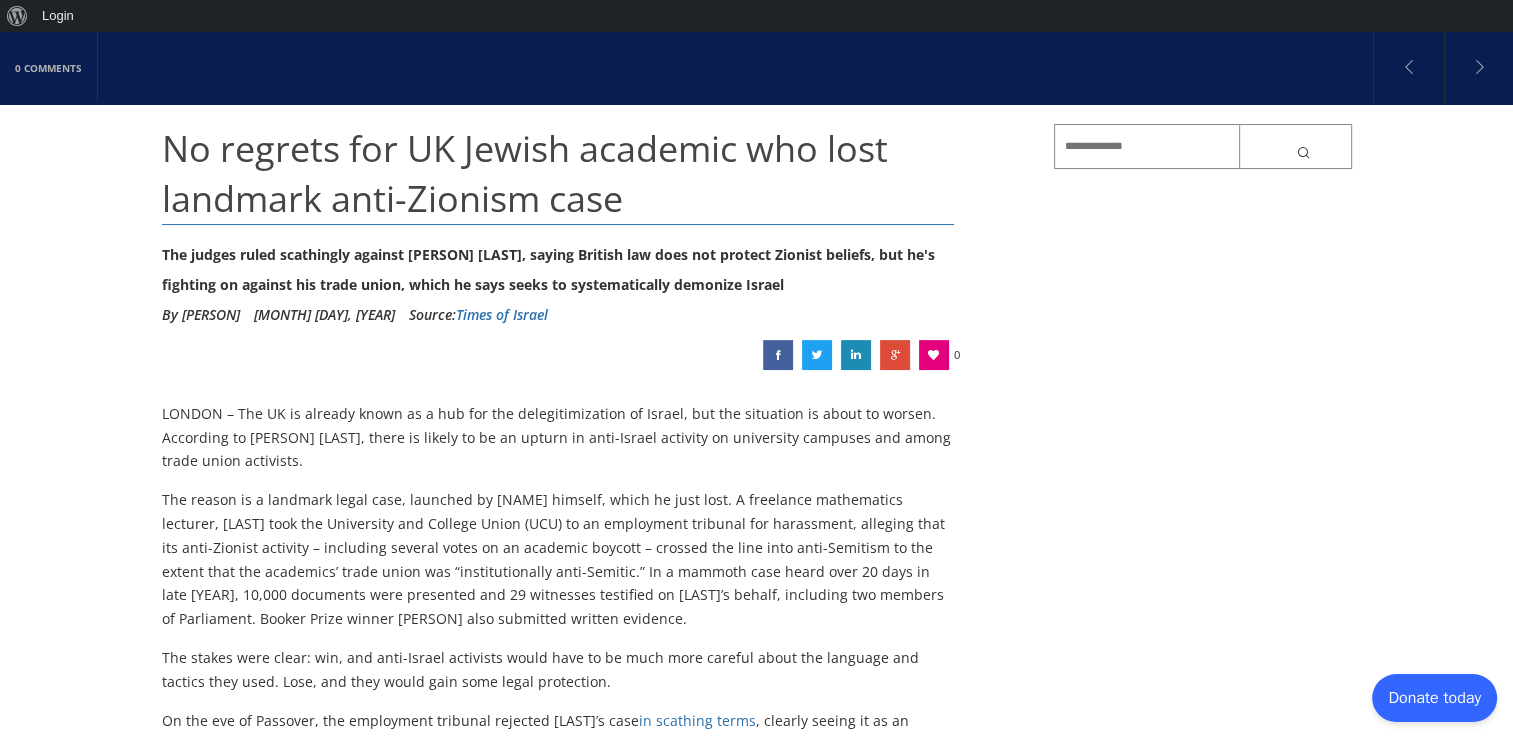 scroll, scrollTop: 240, scrollLeft: 0, axis: vertical 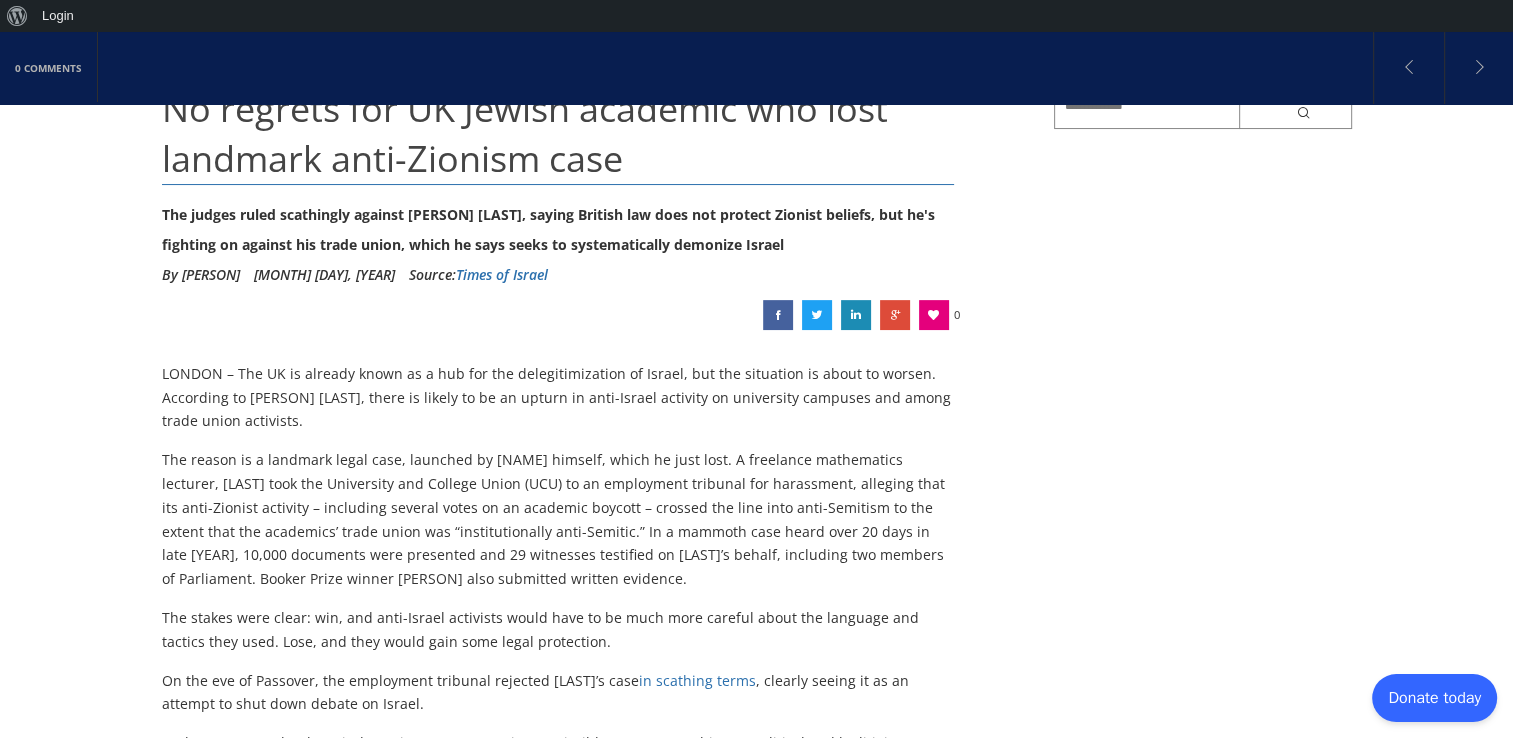 drag, startPoint x: 259, startPoint y: 479, endPoint x: 578, endPoint y: 576, distance: 333.42166 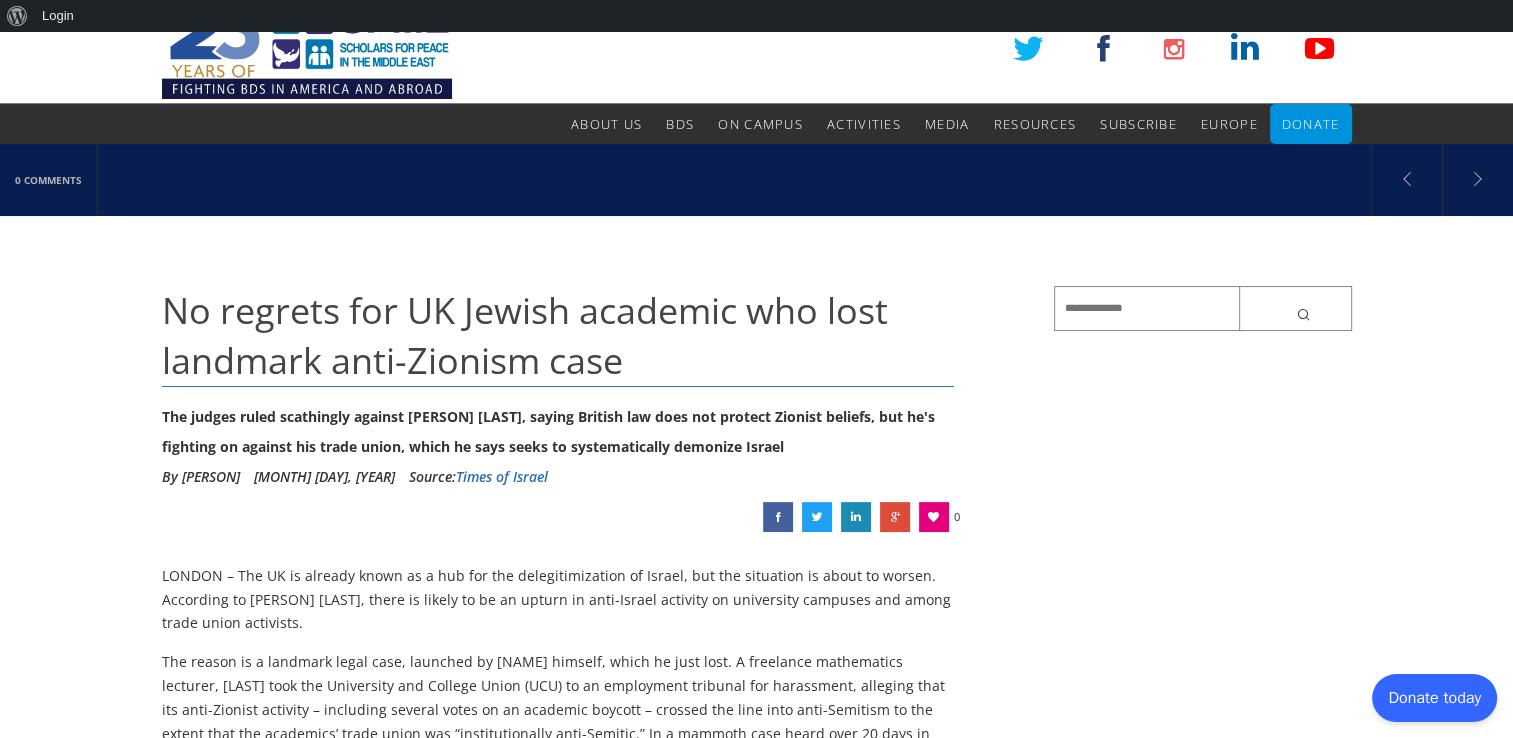 scroll, scrollTop: 0, scrollLeft: 0, axis: both 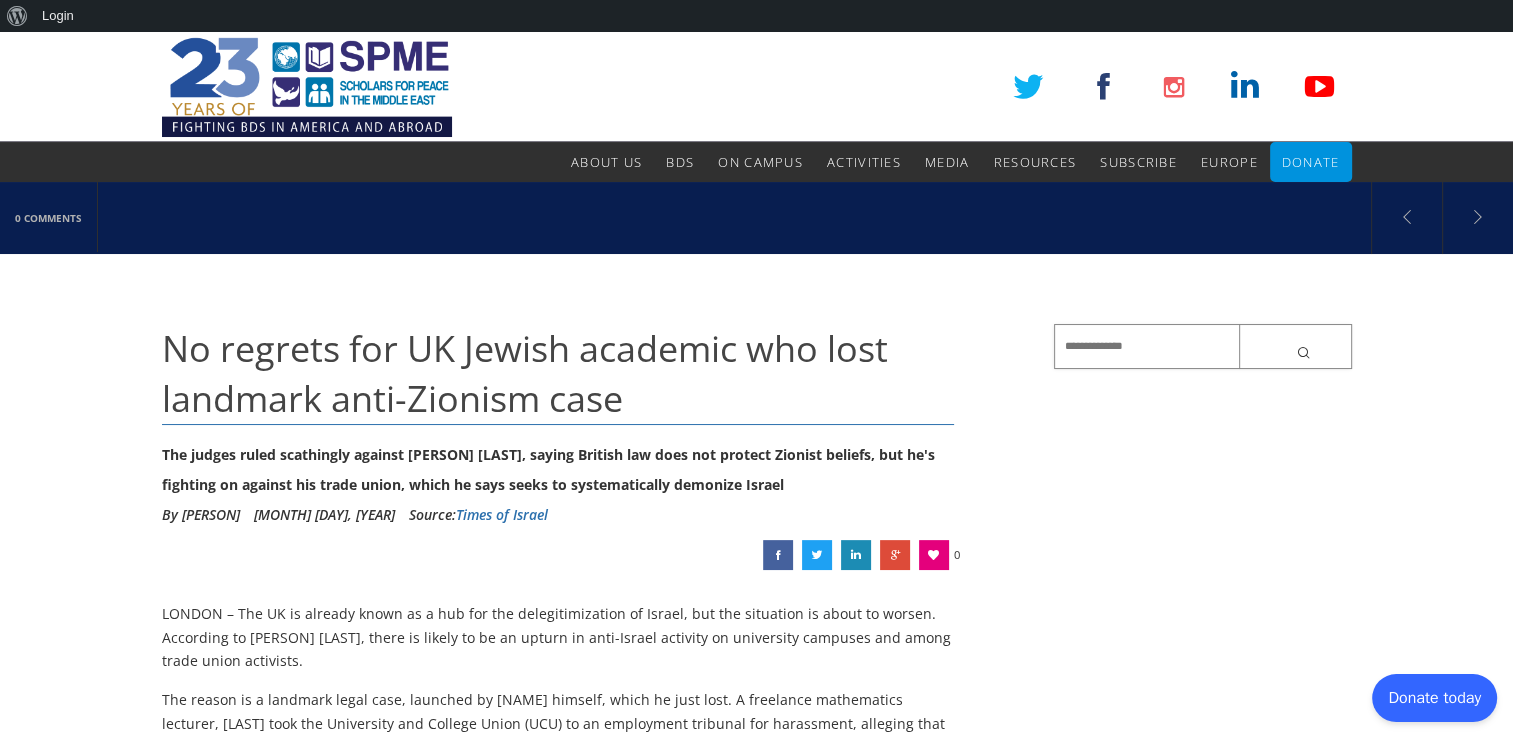 click at bounding box center (1203, 346) 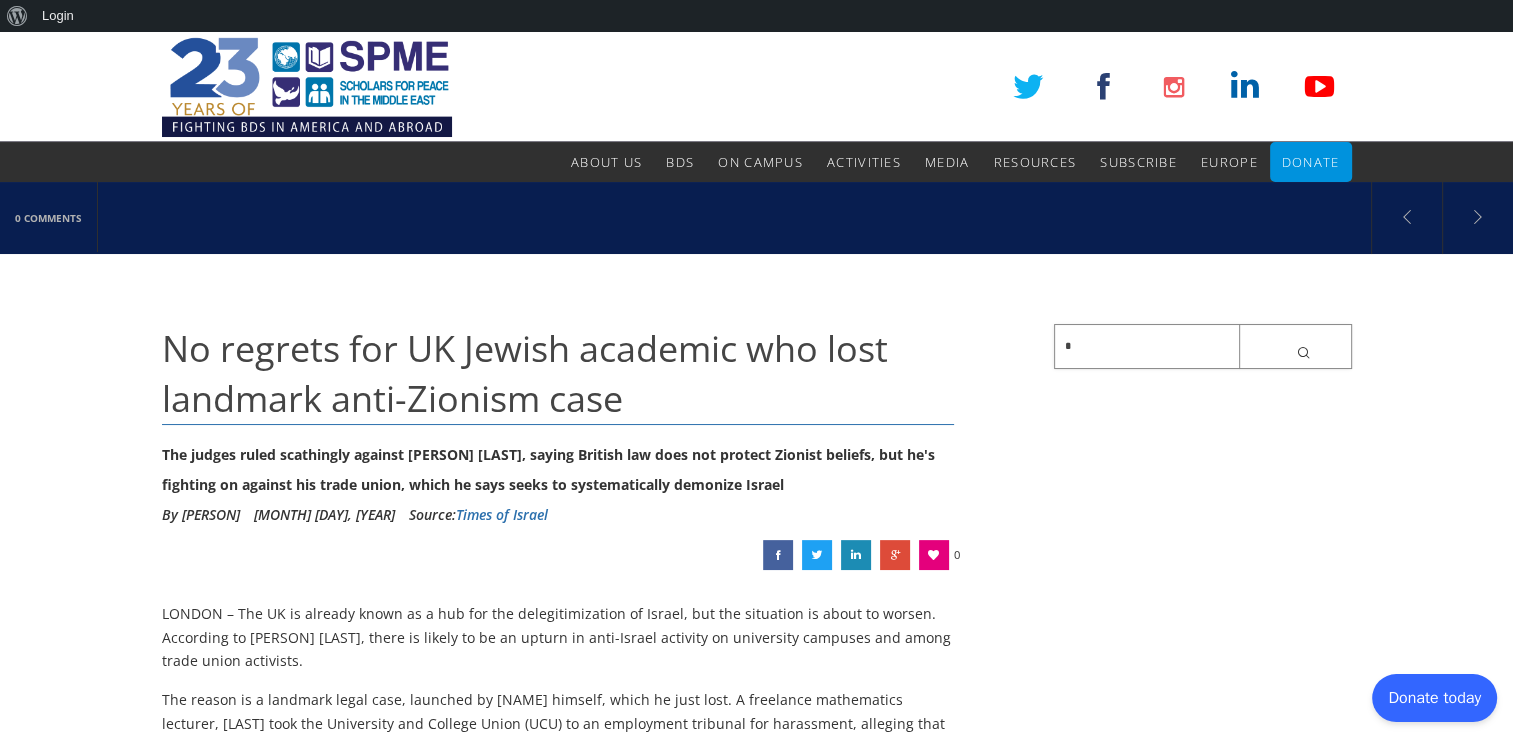paste on "**********" 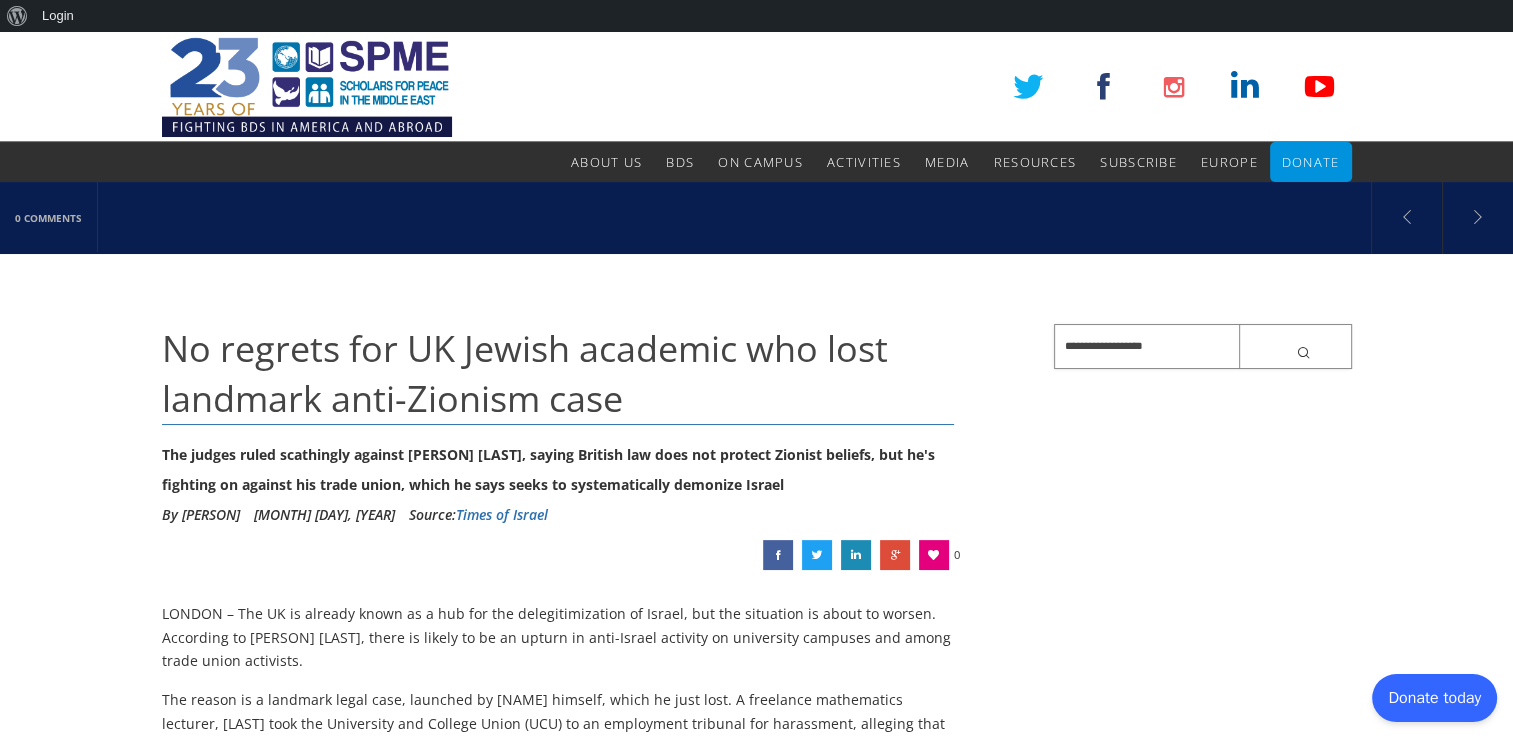type on "**********" 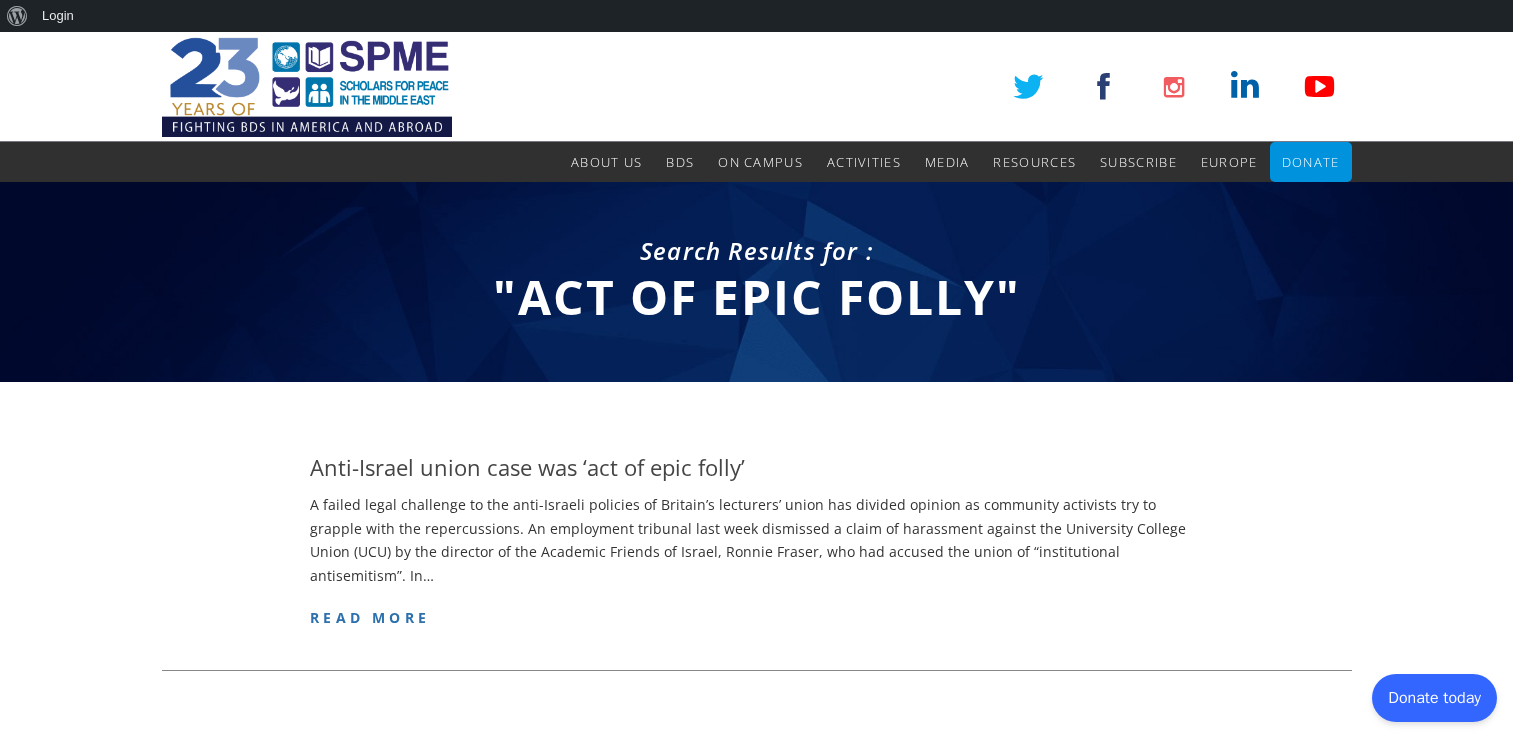 scroll, scrollTop: 0, scrollLeft: 0, axis: both 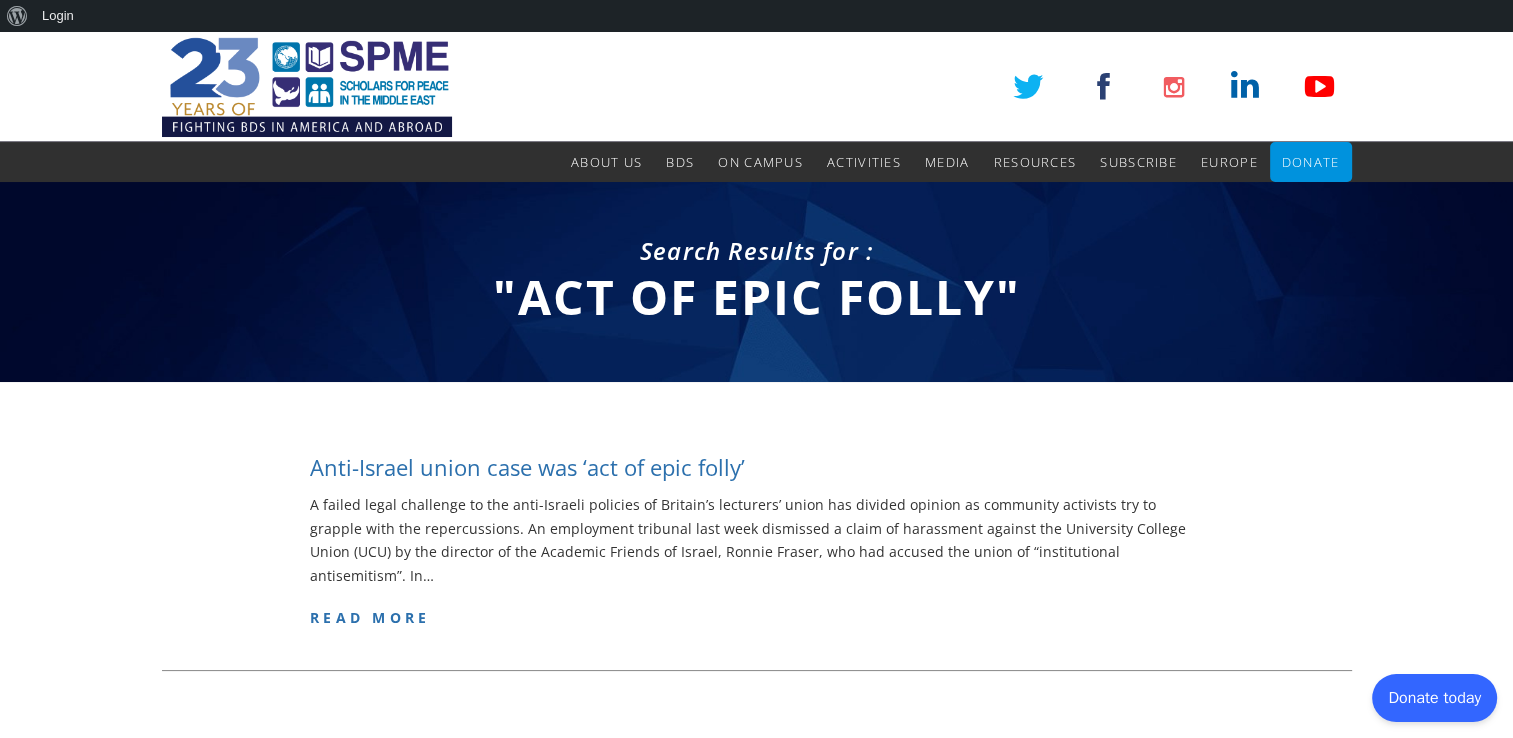 click on "Anti-Israel union case was ‘act of epic folly’" at bounding box center (527, 467) 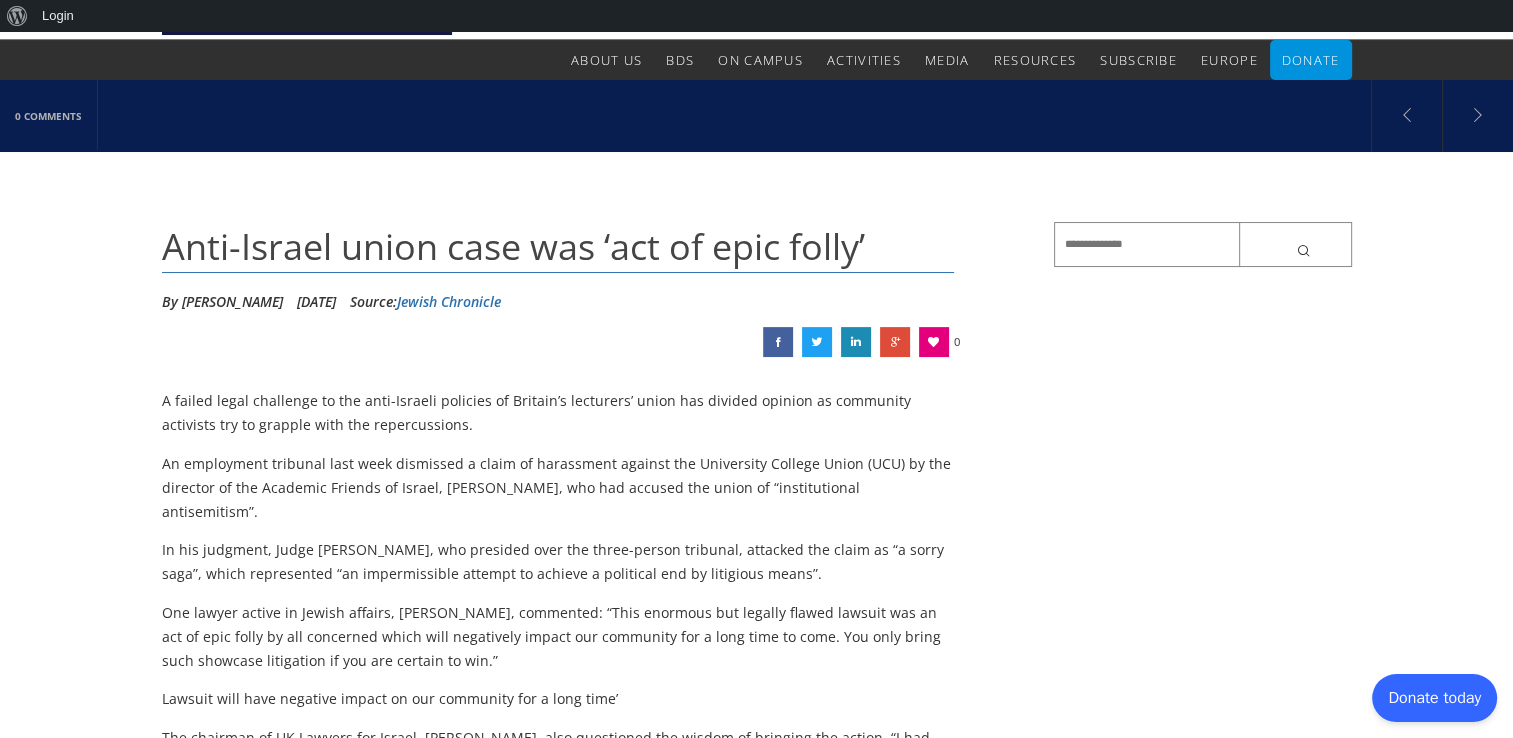 scroll, scrollTop: 104, scrollLeft: 0, axis: vertical 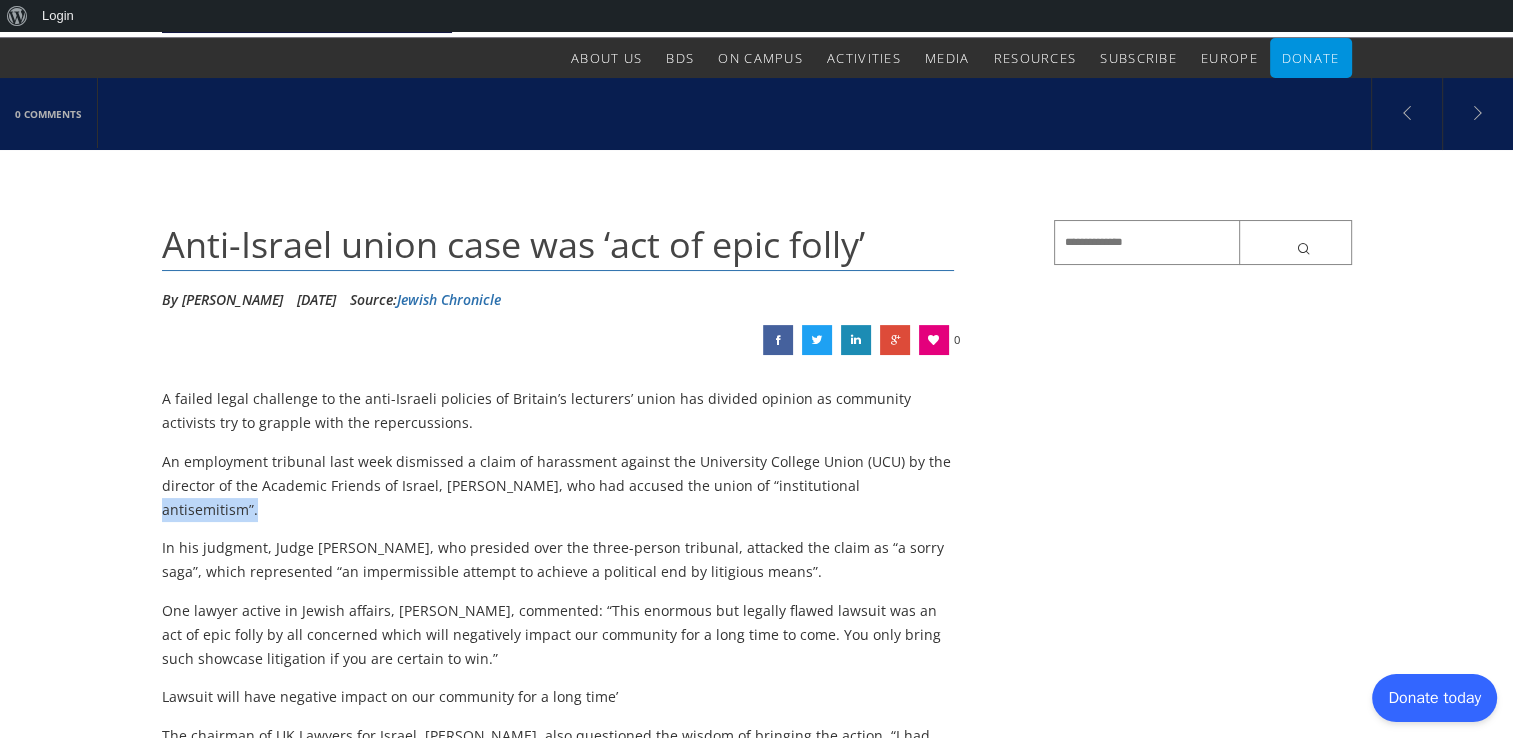 drag, startPoint x: 816, startPoint y: 485, endPoint x: 912, endPoint y: 494, distance: 96.42095 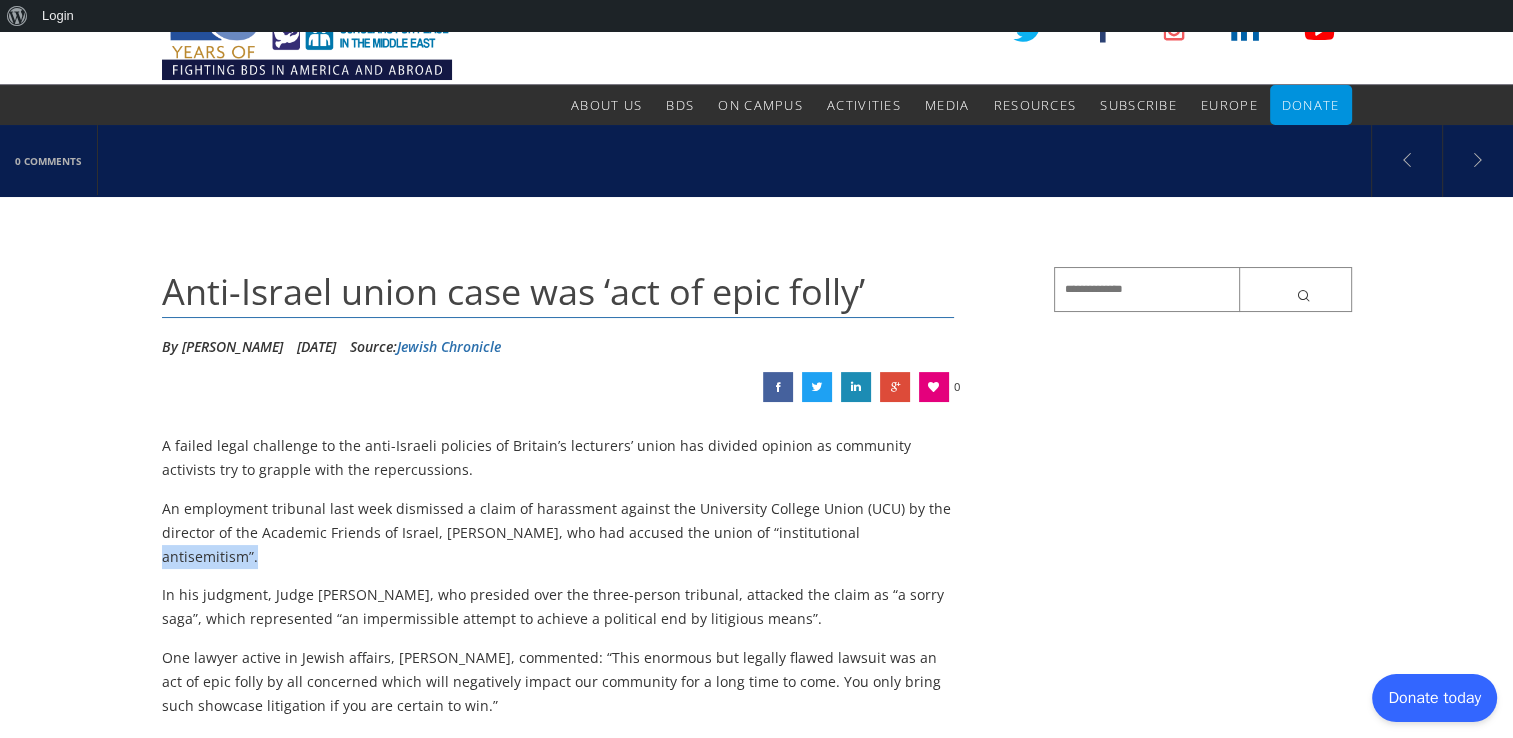 scroll, scrollTop: 0, scrollLeft: 0, axis: both 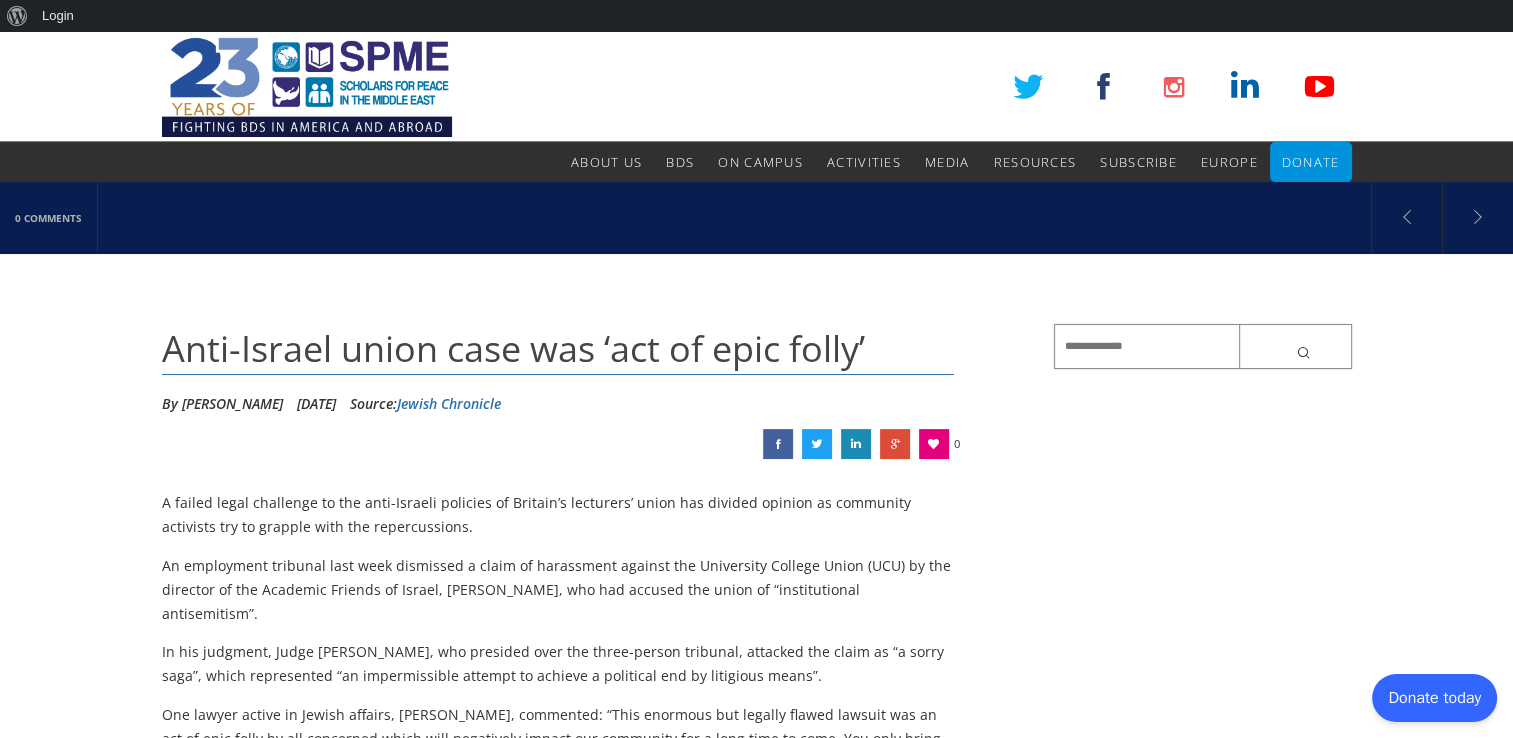 click at bounding box center [1203, 346] 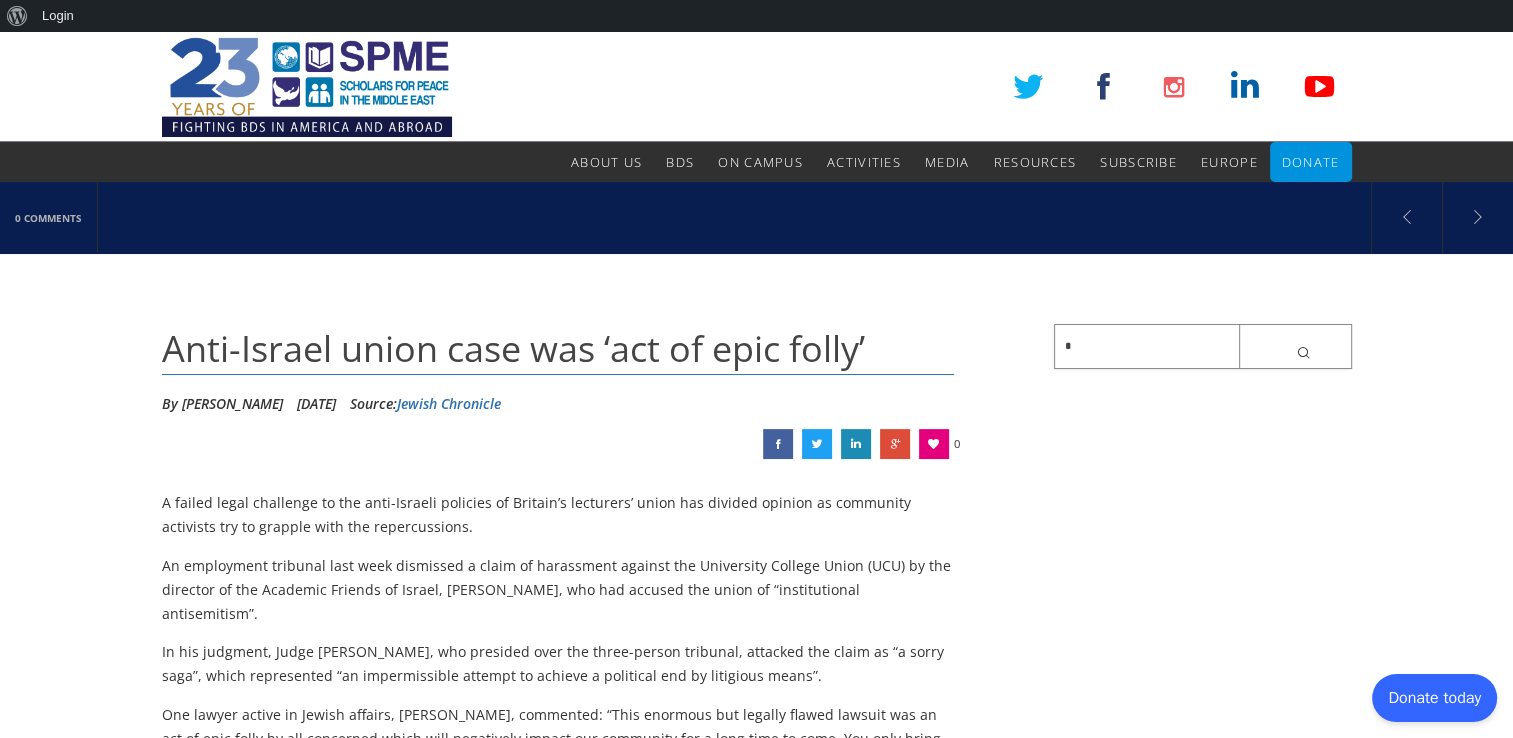 paste on "**********" 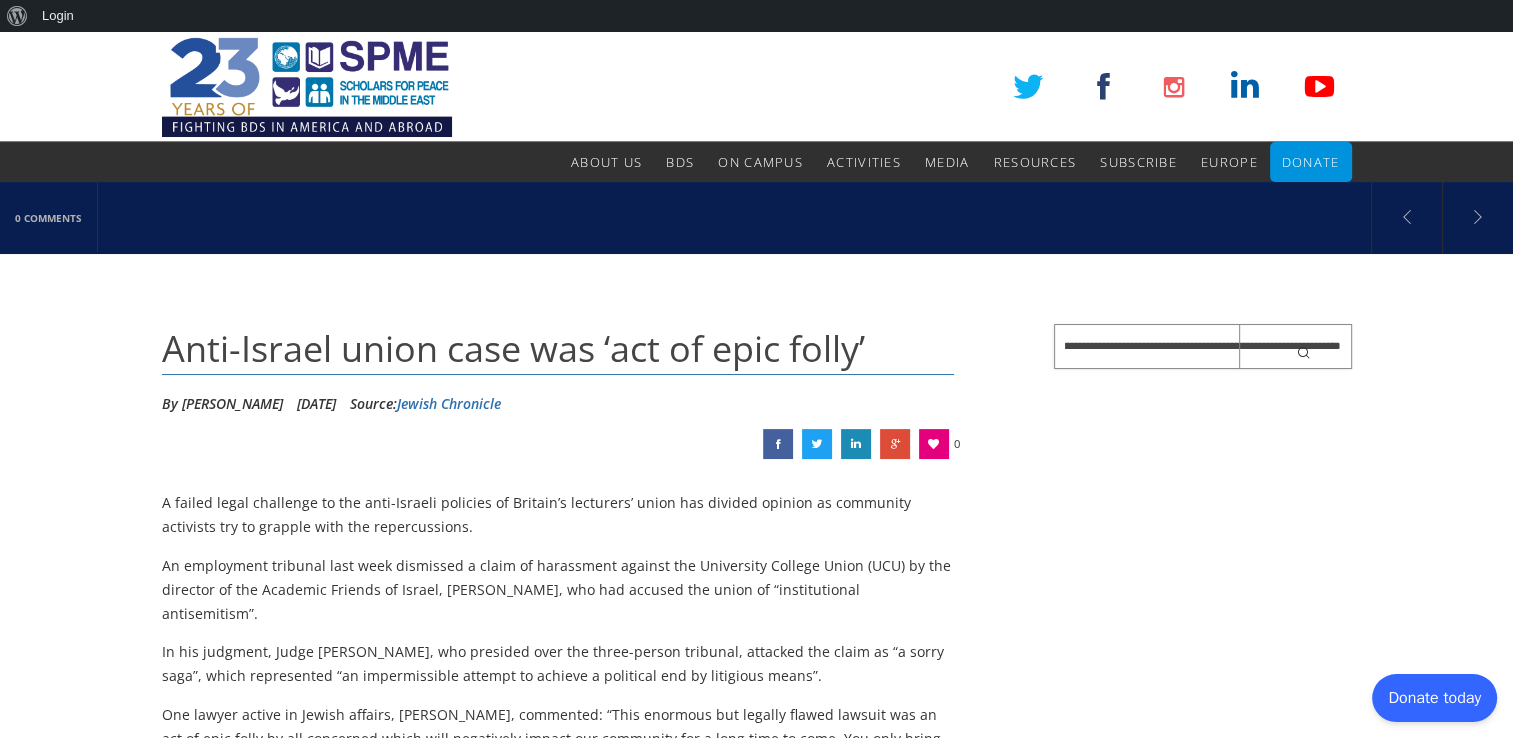 scroll, scrollTop: 0, scrollLeft: 111, axis: horizontal 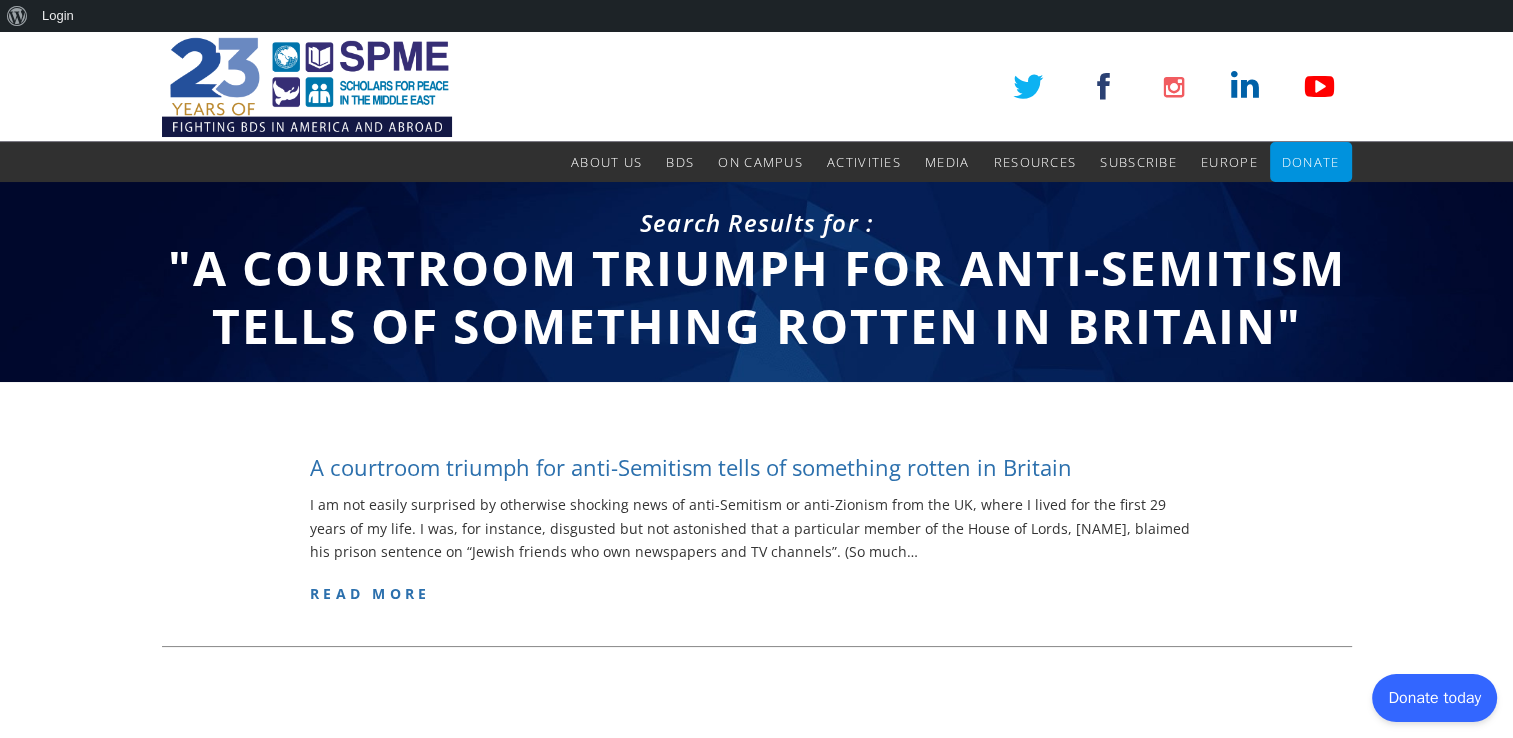 click on "A courtroom triumph for anti-Semitism tells of something rotten in Britain" at bounding box center [691, 467] 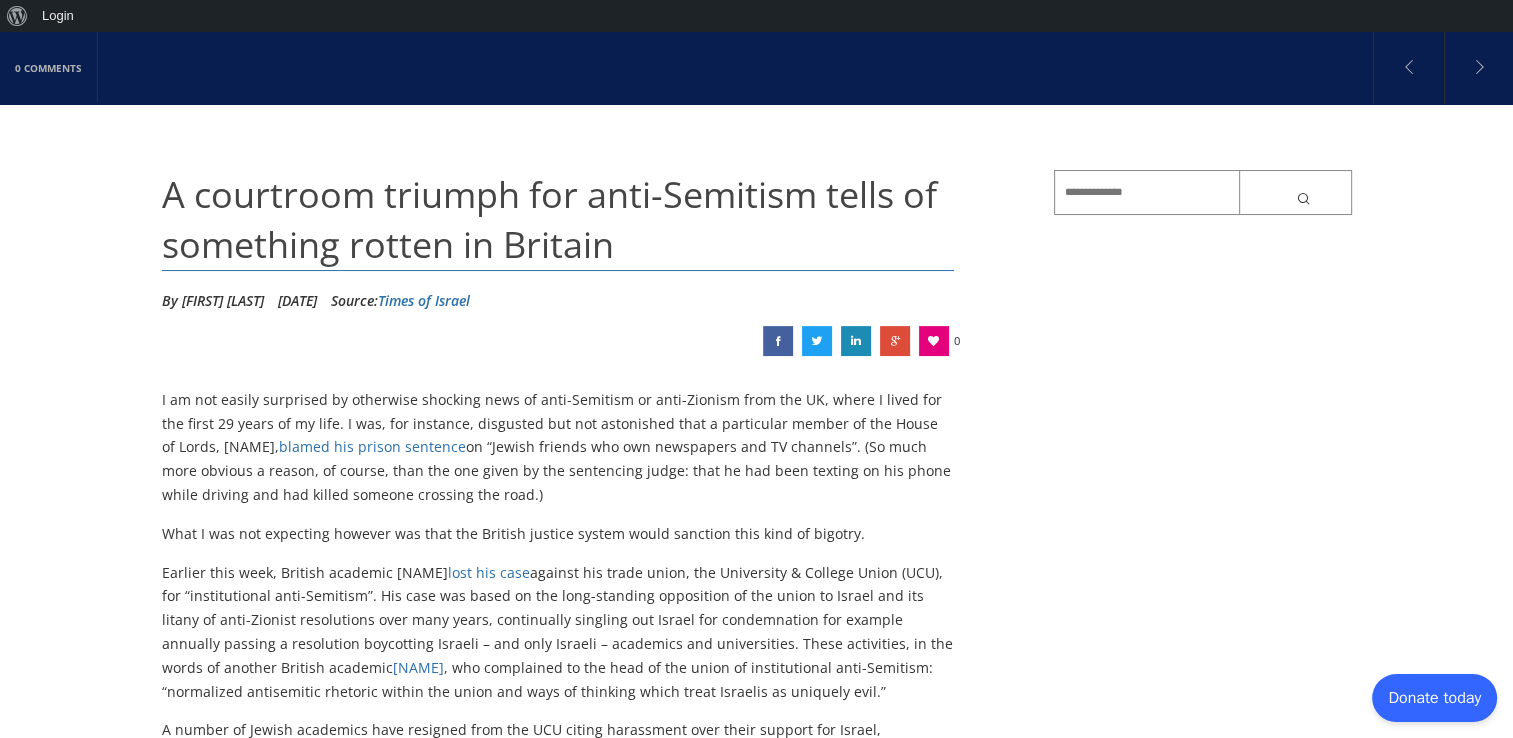 scroll, scrollTop: 155, scrollLeft: 0, axis: vertical 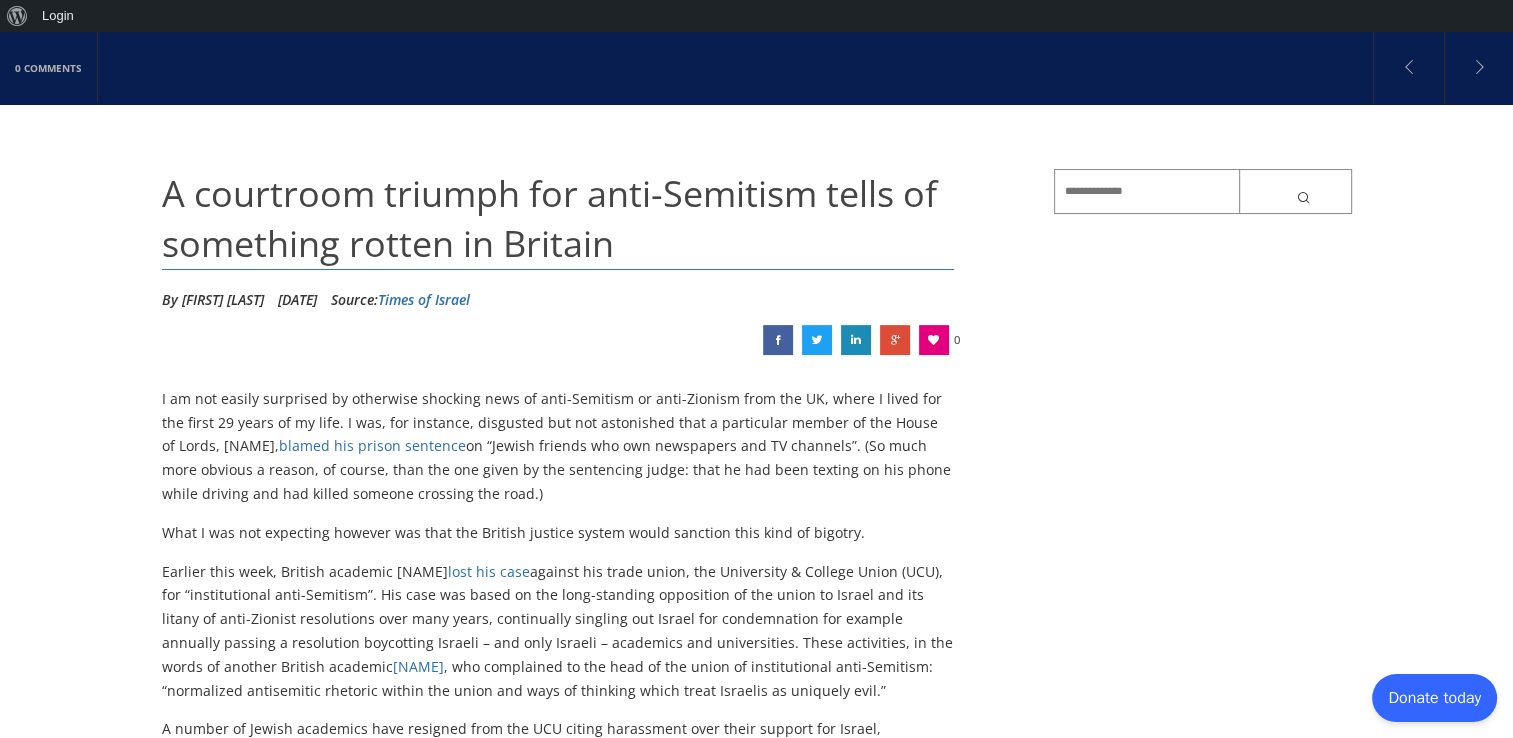 drag, startPoint x: 275, startPoint y: 467, endPoint x: 495, endPoint y: 505, distance: 223.2577 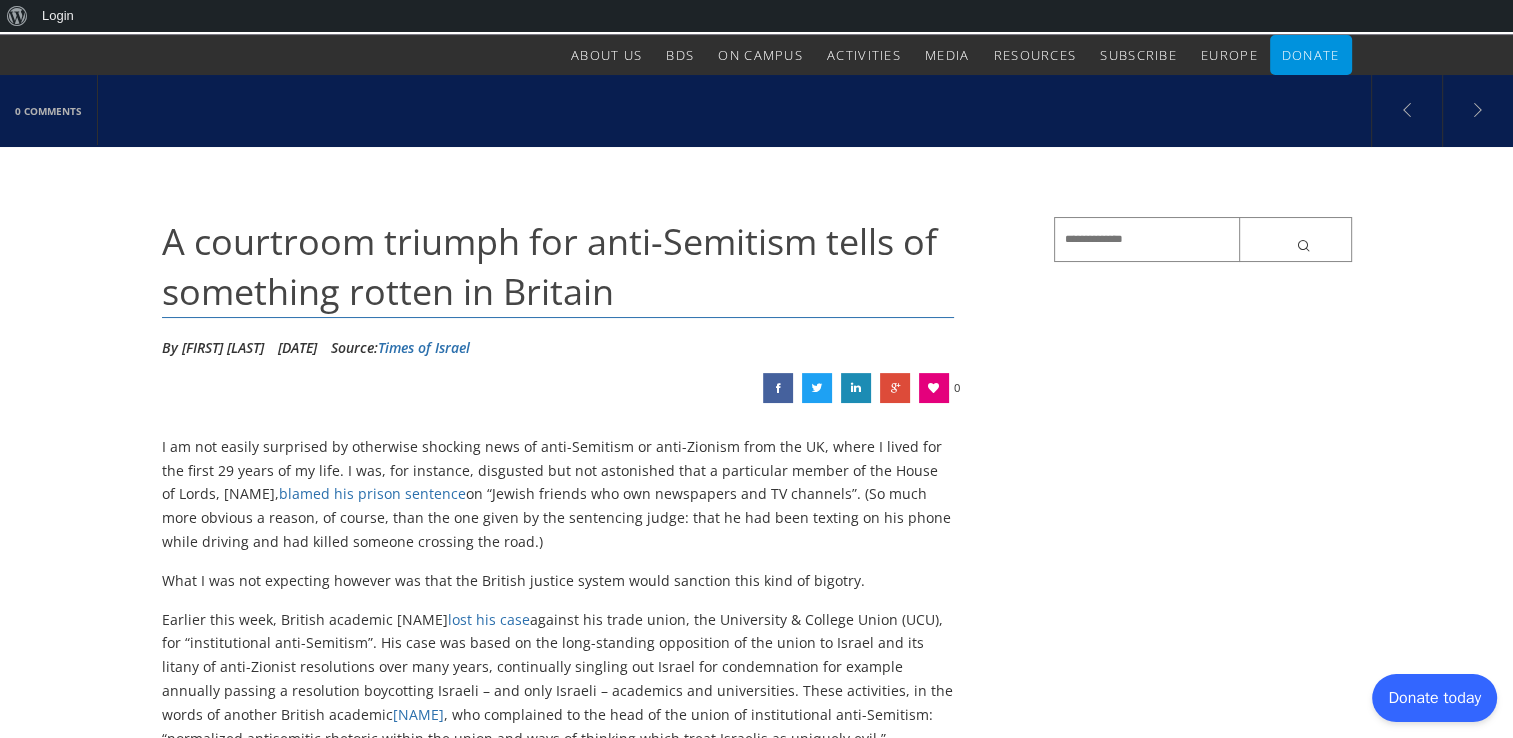 scroll, scrollTop: 0, scrollLeft: 0, axis: both 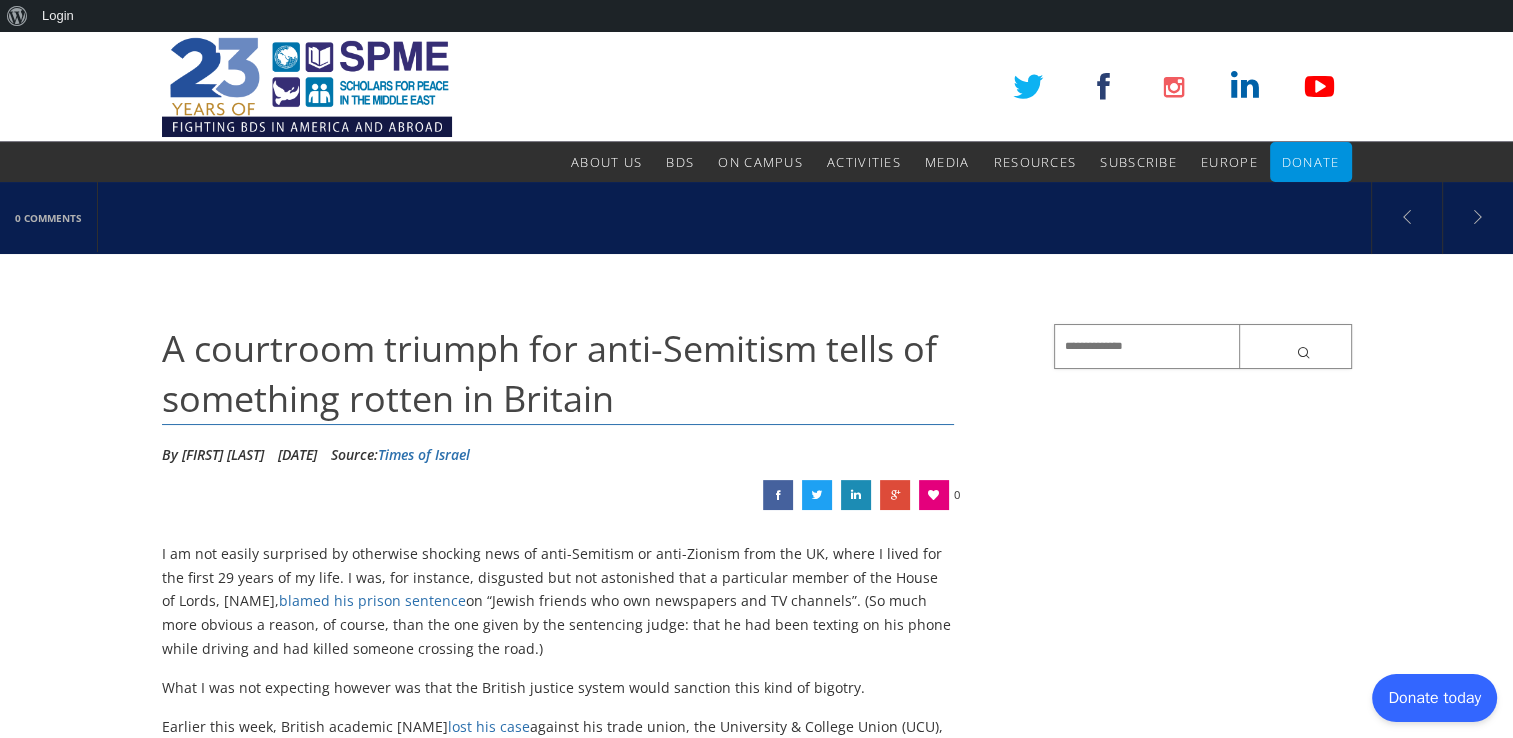 click at bounding box center [1203, 346] 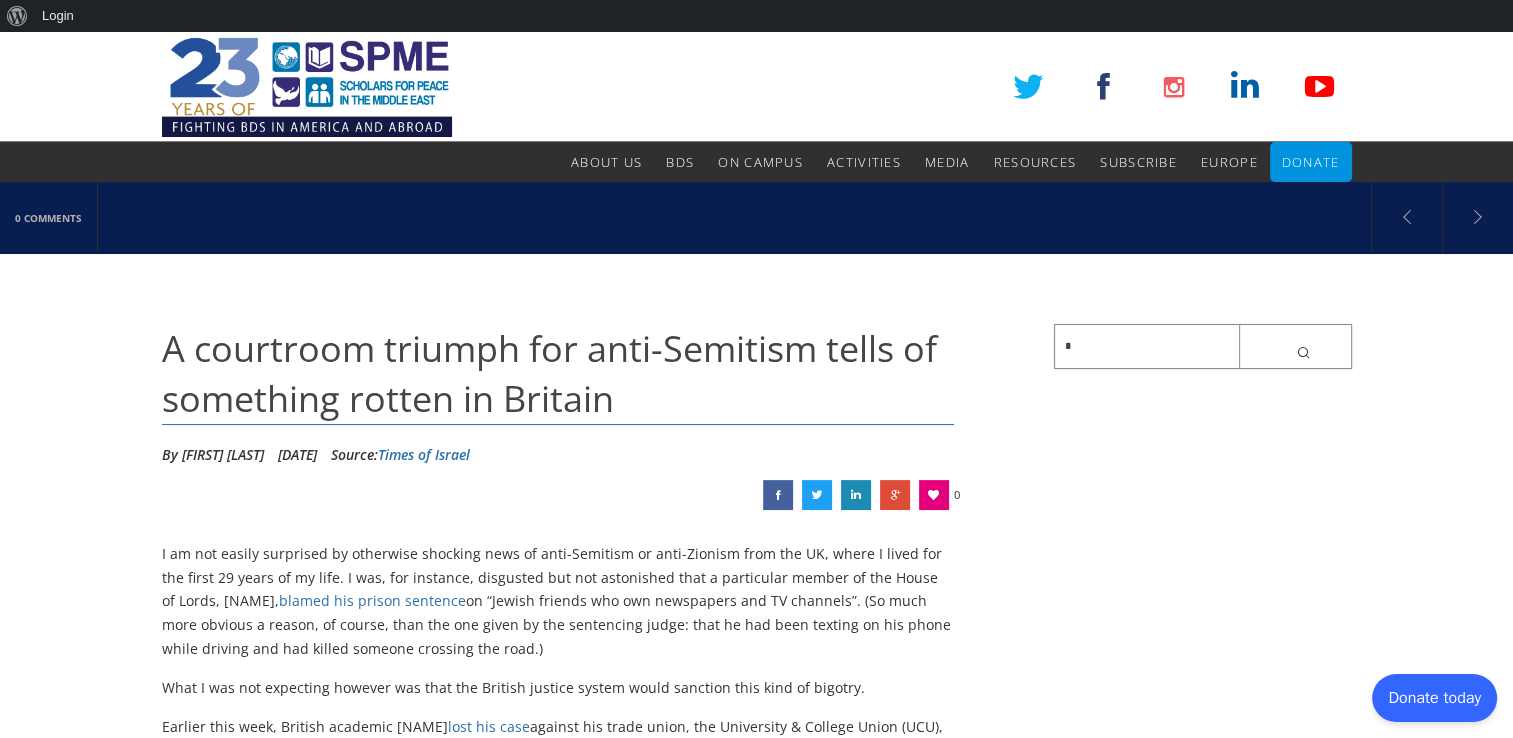 paste on "**********" 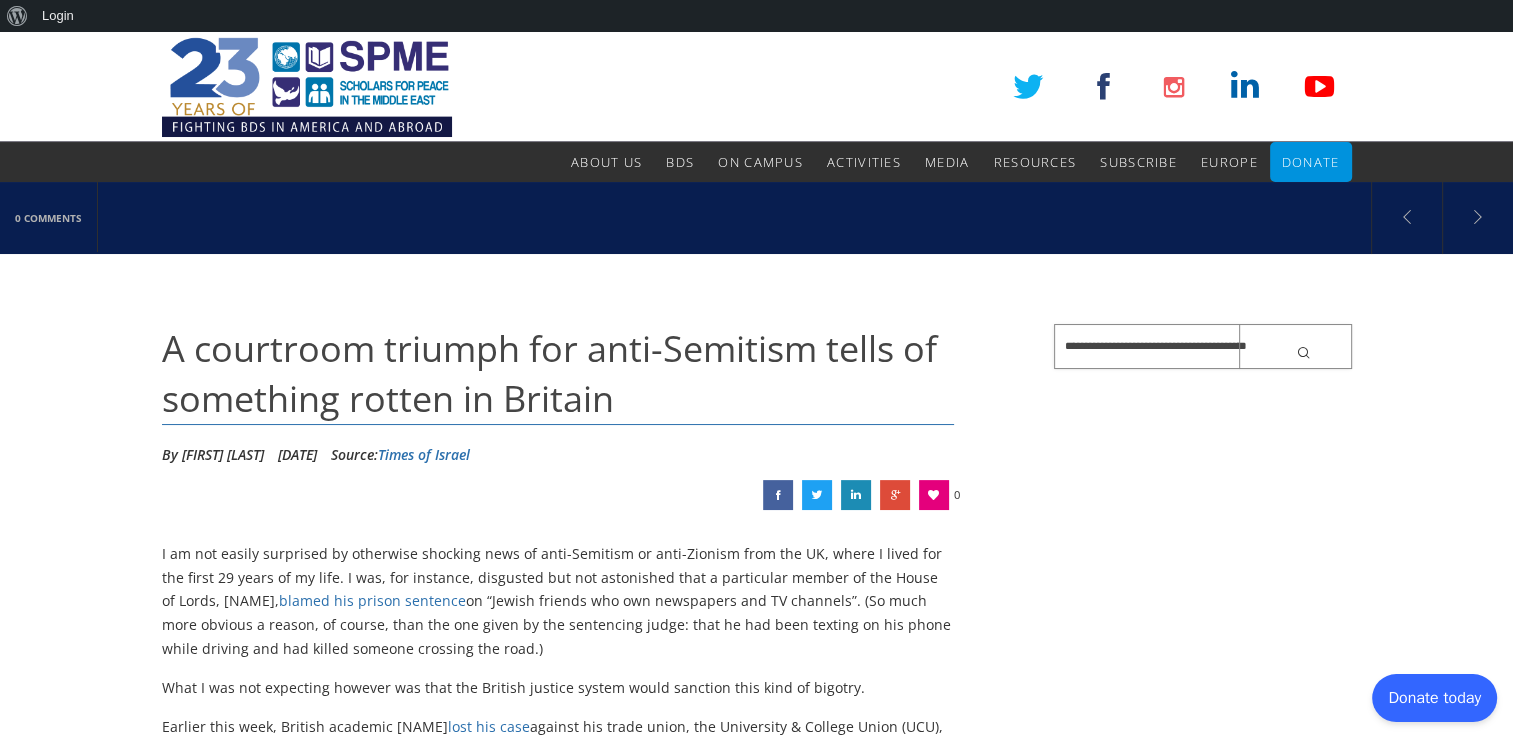 type on "**********" 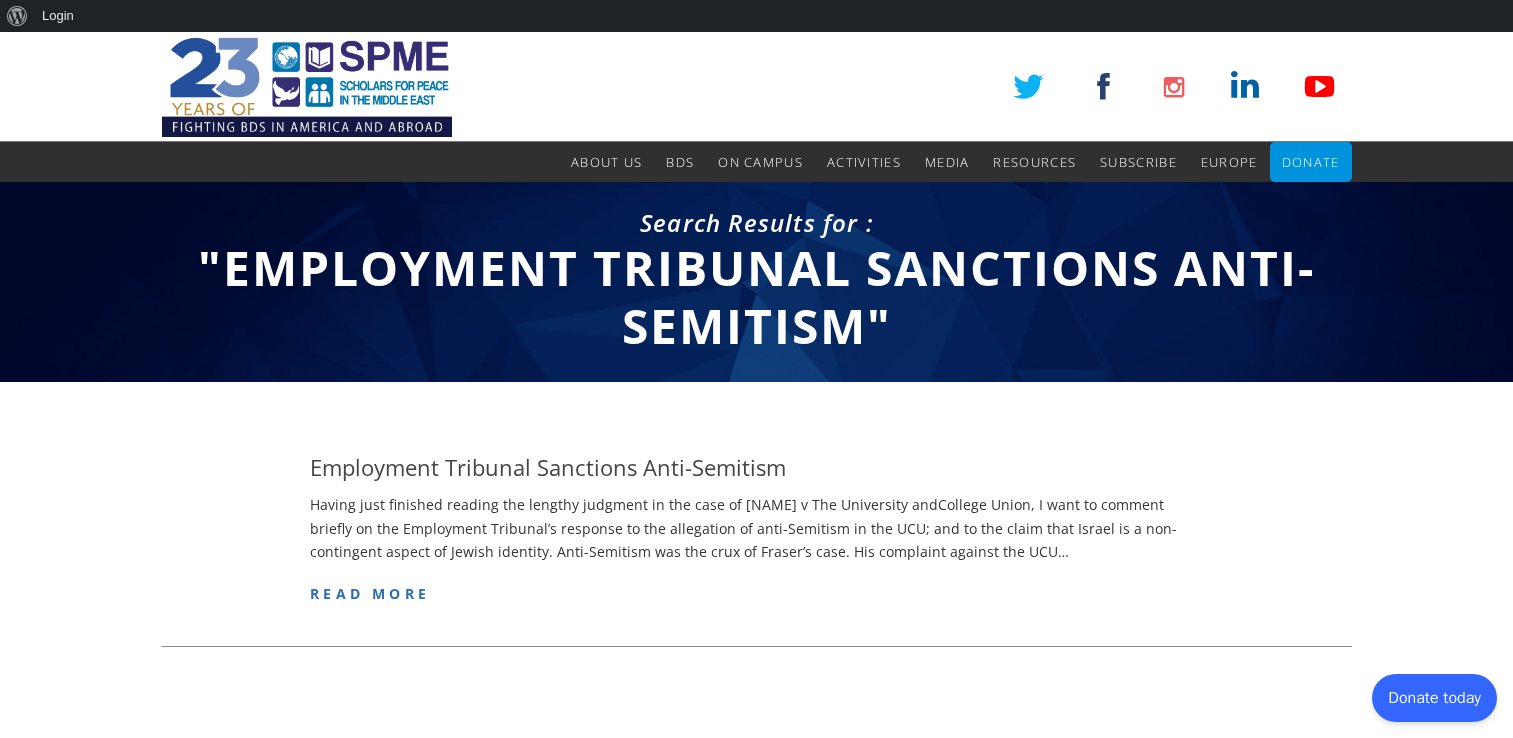 scroll, scrollTop: 0, scrollLeft: 0, axis: both 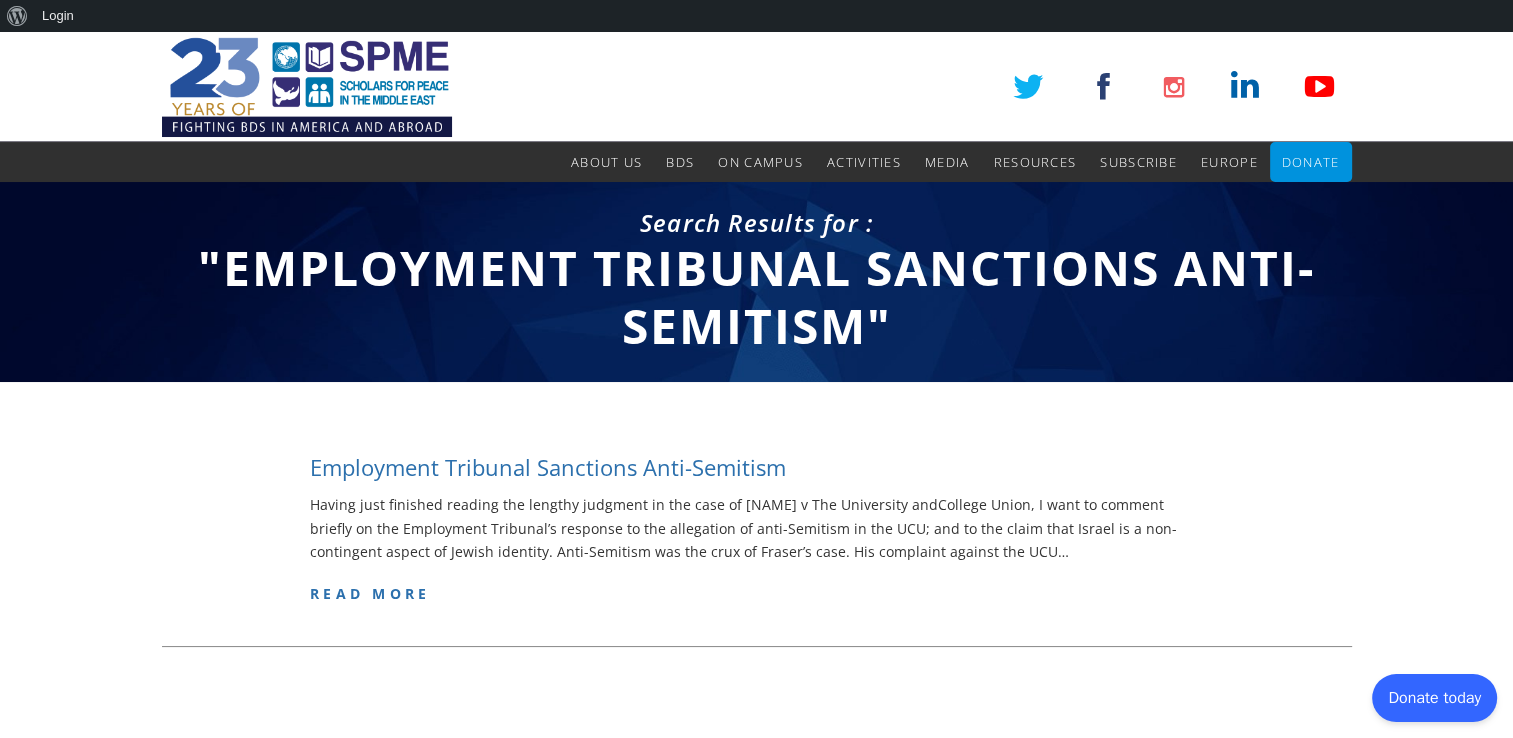 click on "Employment Tribunal Sanctions Anti-Semitism" at bounding box center (548, 467) 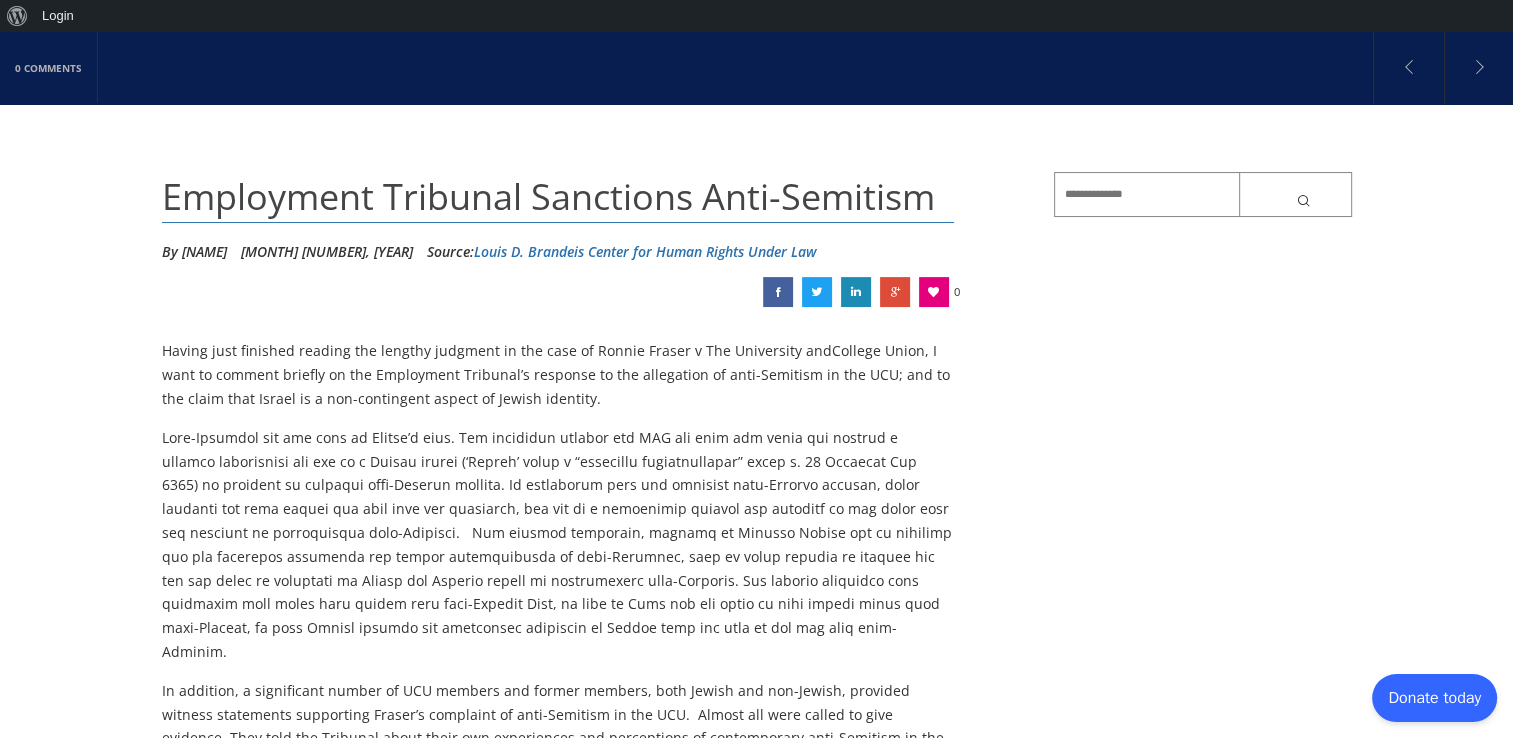 scroll, scrollTop: 152, scrollLeft: 0, axis: vertical 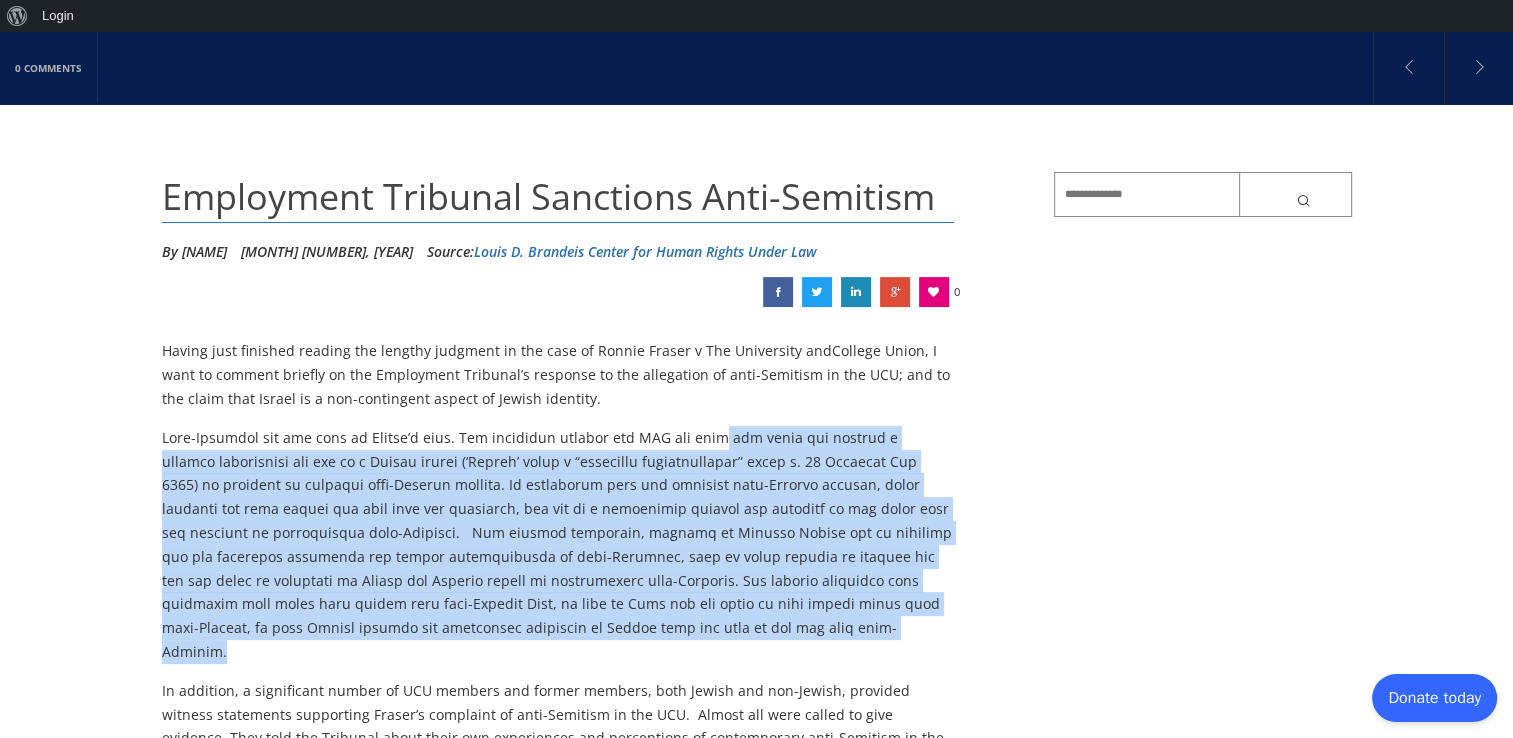 drag, startPoint x: 704, startPoint y: 437, endPoint x: 688, endPoint y: 634, distance: 197.64868 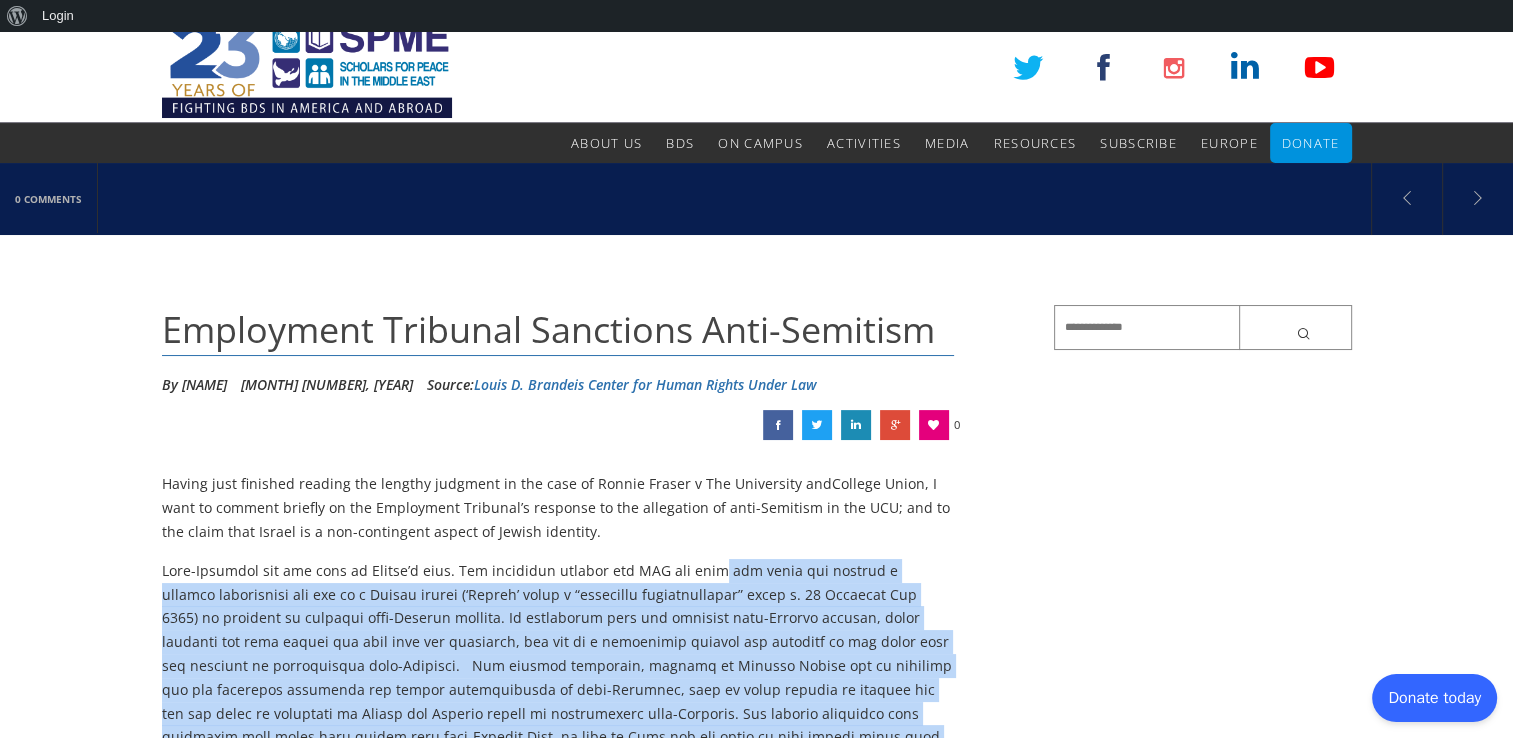 scroll, scrollTop: 0, scrollLeft: 0, axis: both 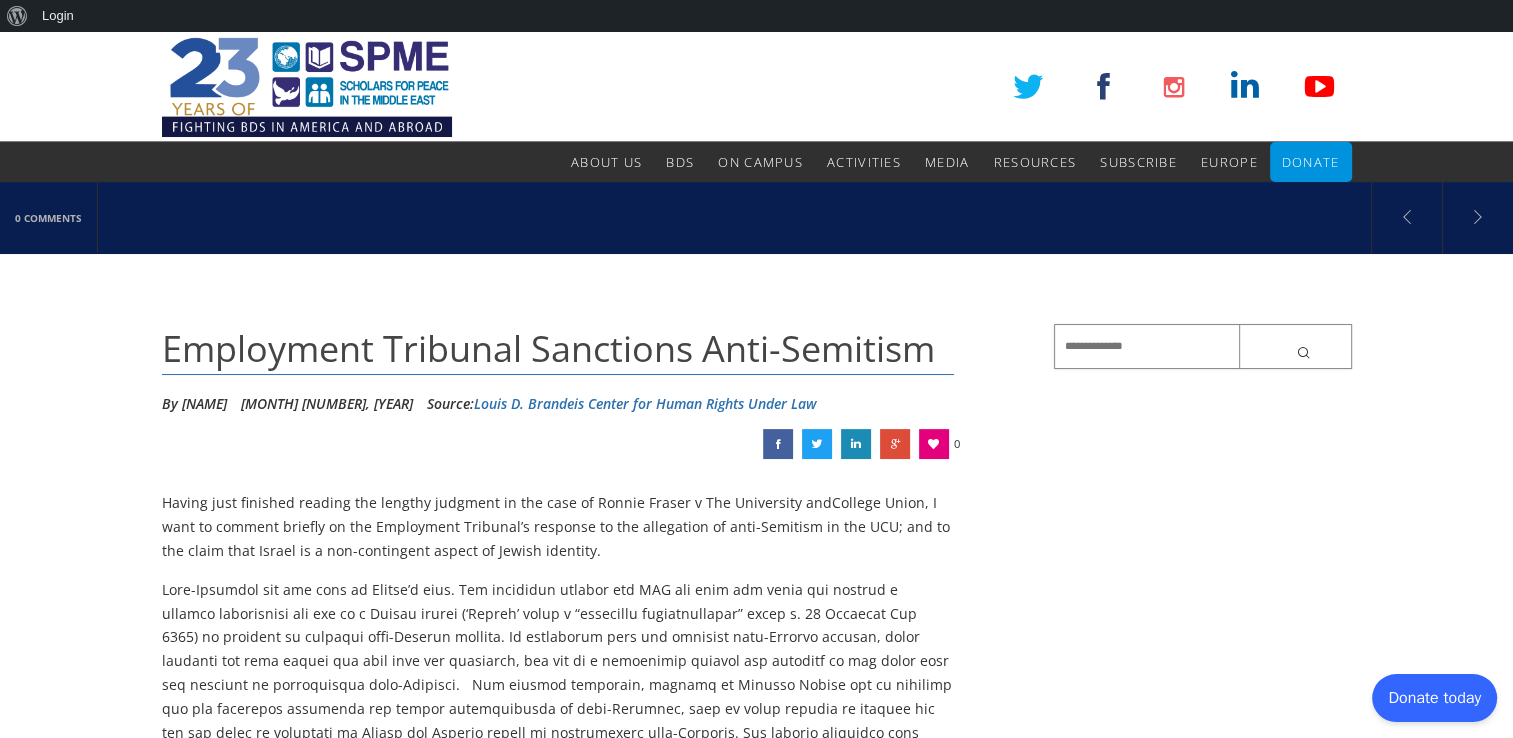 click at bounding box center [1203, 346] 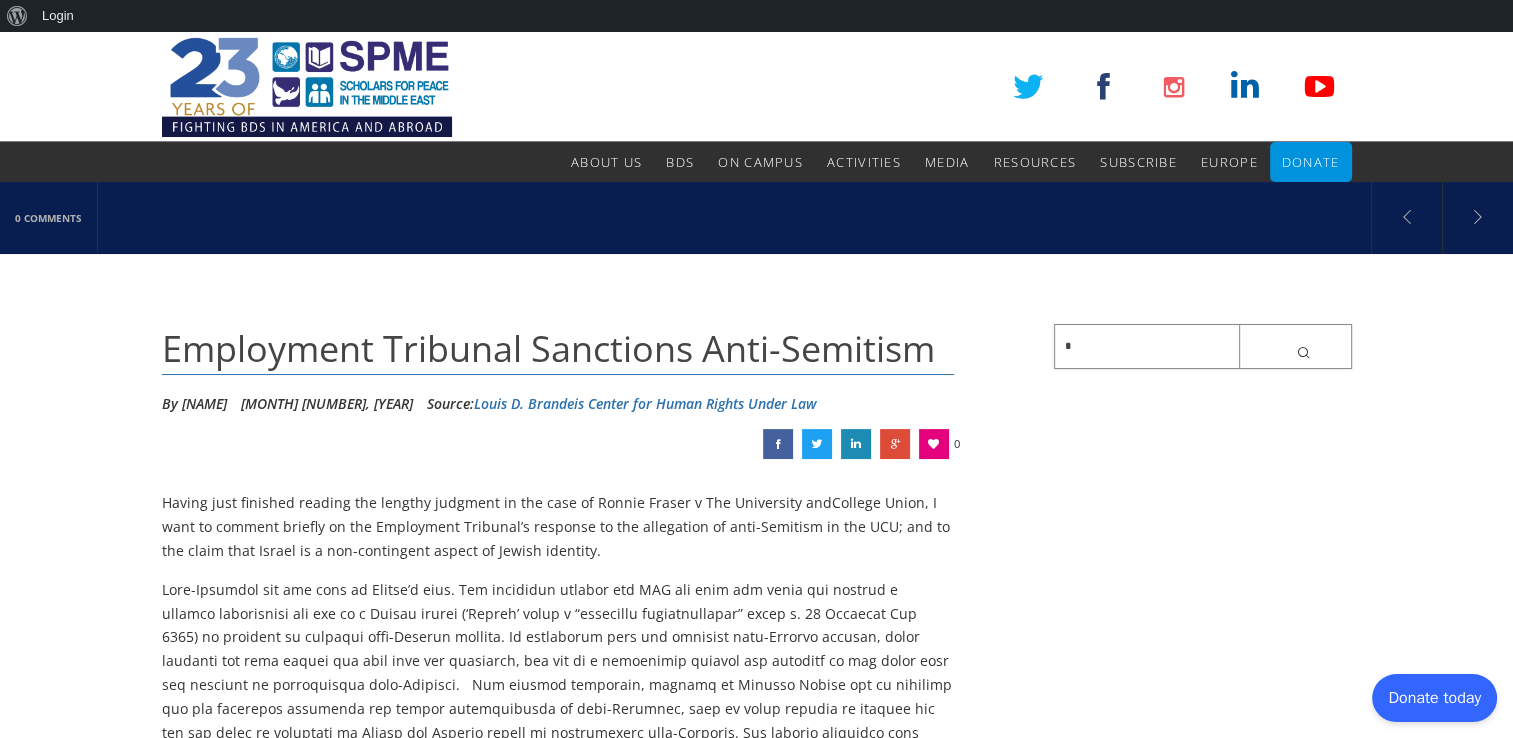 paste on "**********" 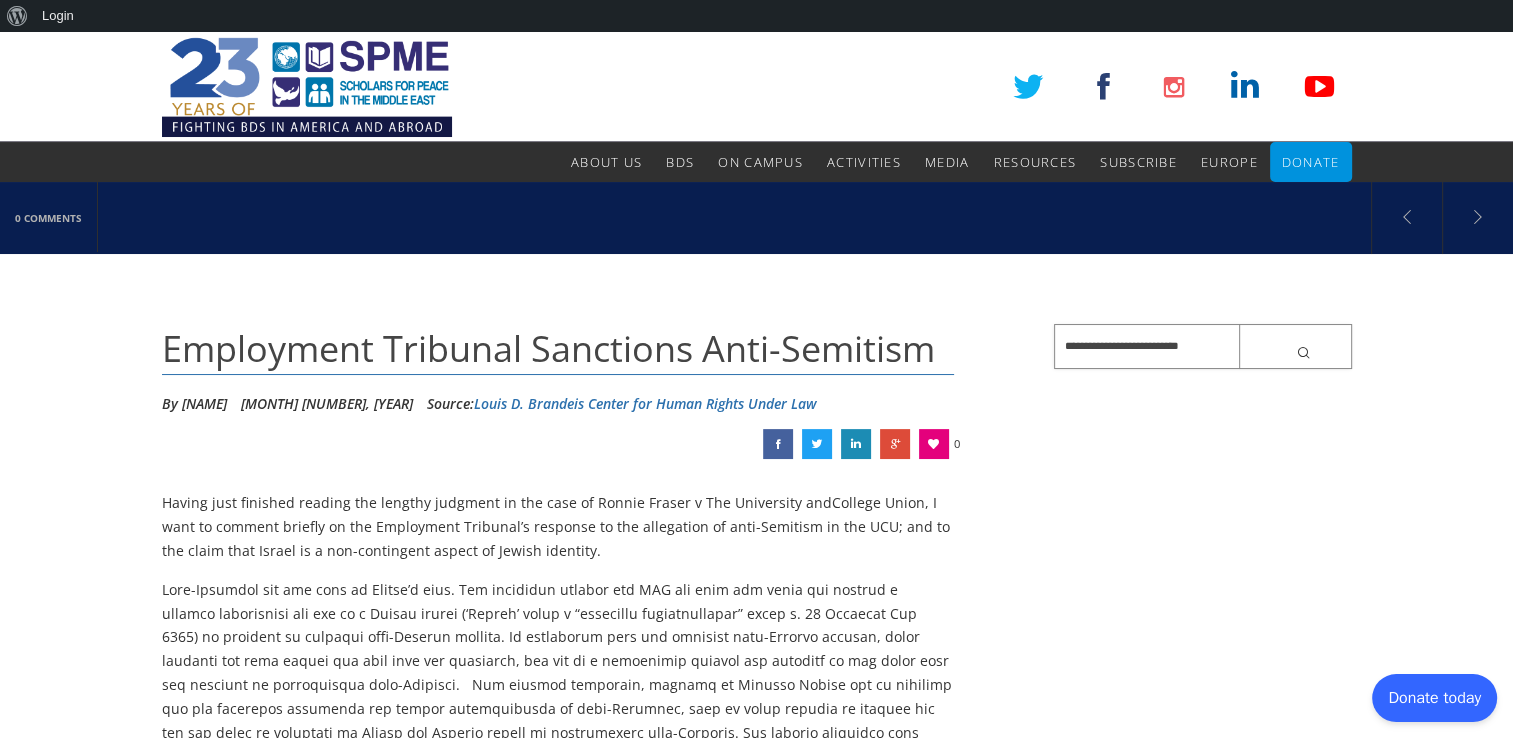 type on "**********" 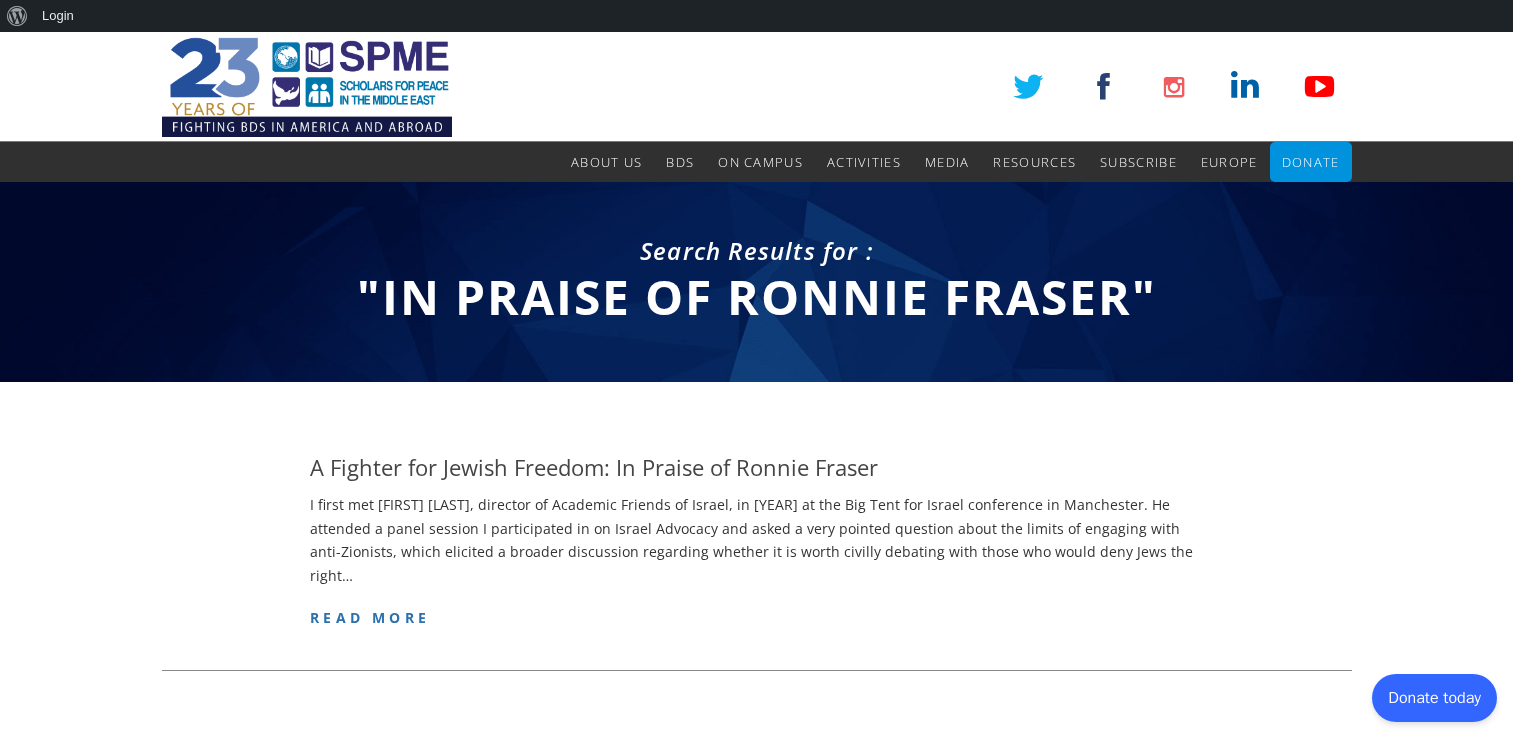 scroll, scrollTop: 0, scrollLeft: 0, axis: both 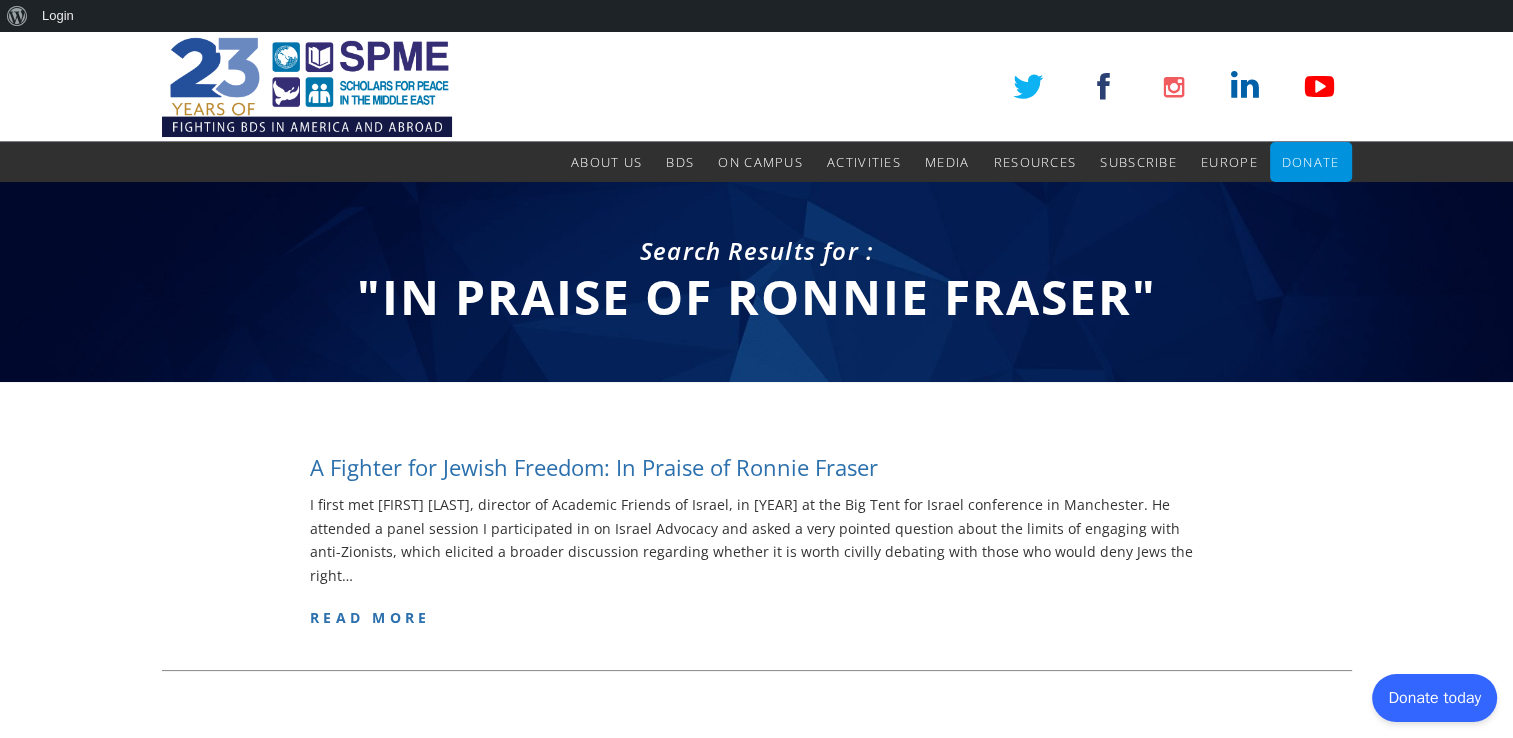 click on "A Fighter for Jewish Freedom: In Praise of Ronnie Fraser" at bounding box center (594, 467) 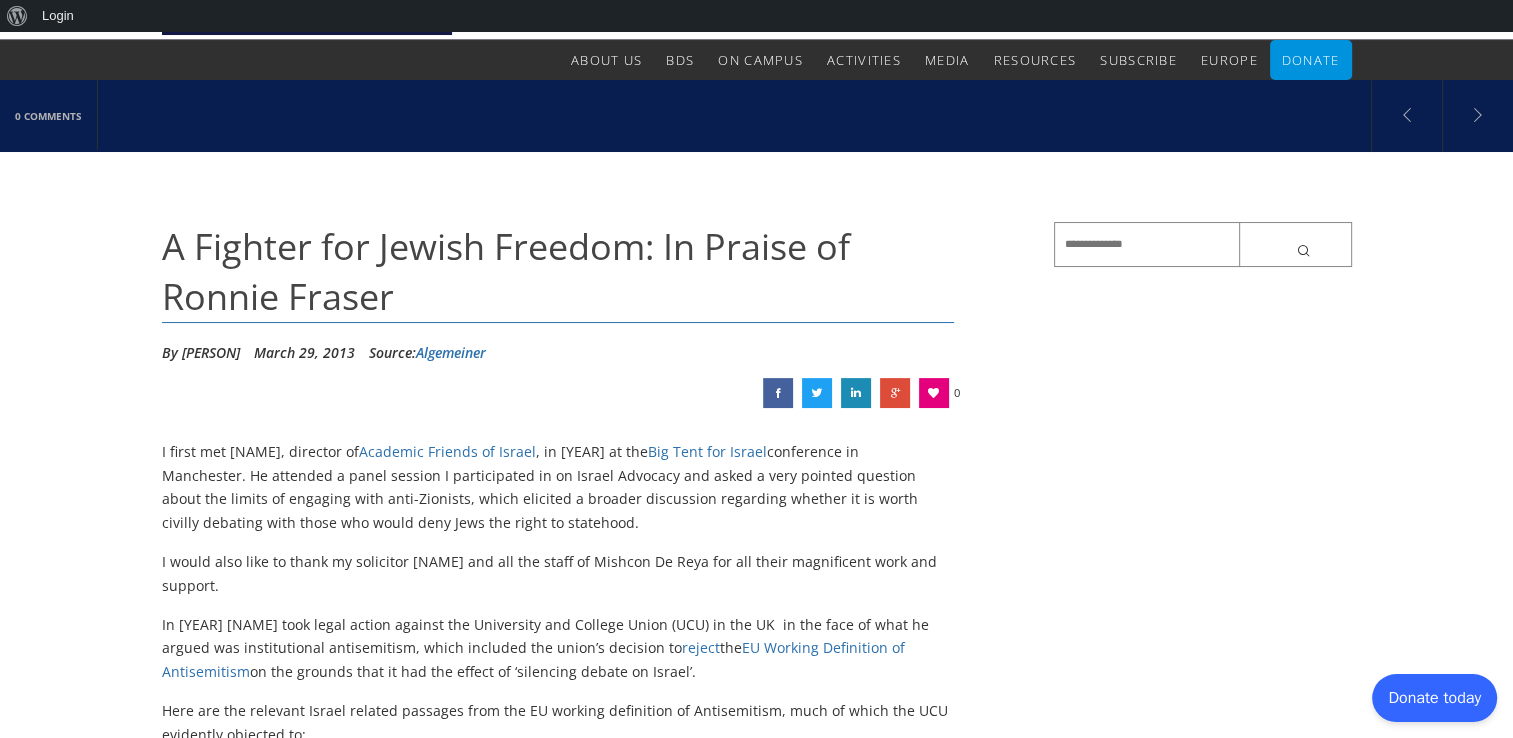 scroll, scrollTop: 103, scrollLeft: 0, axis: vertical 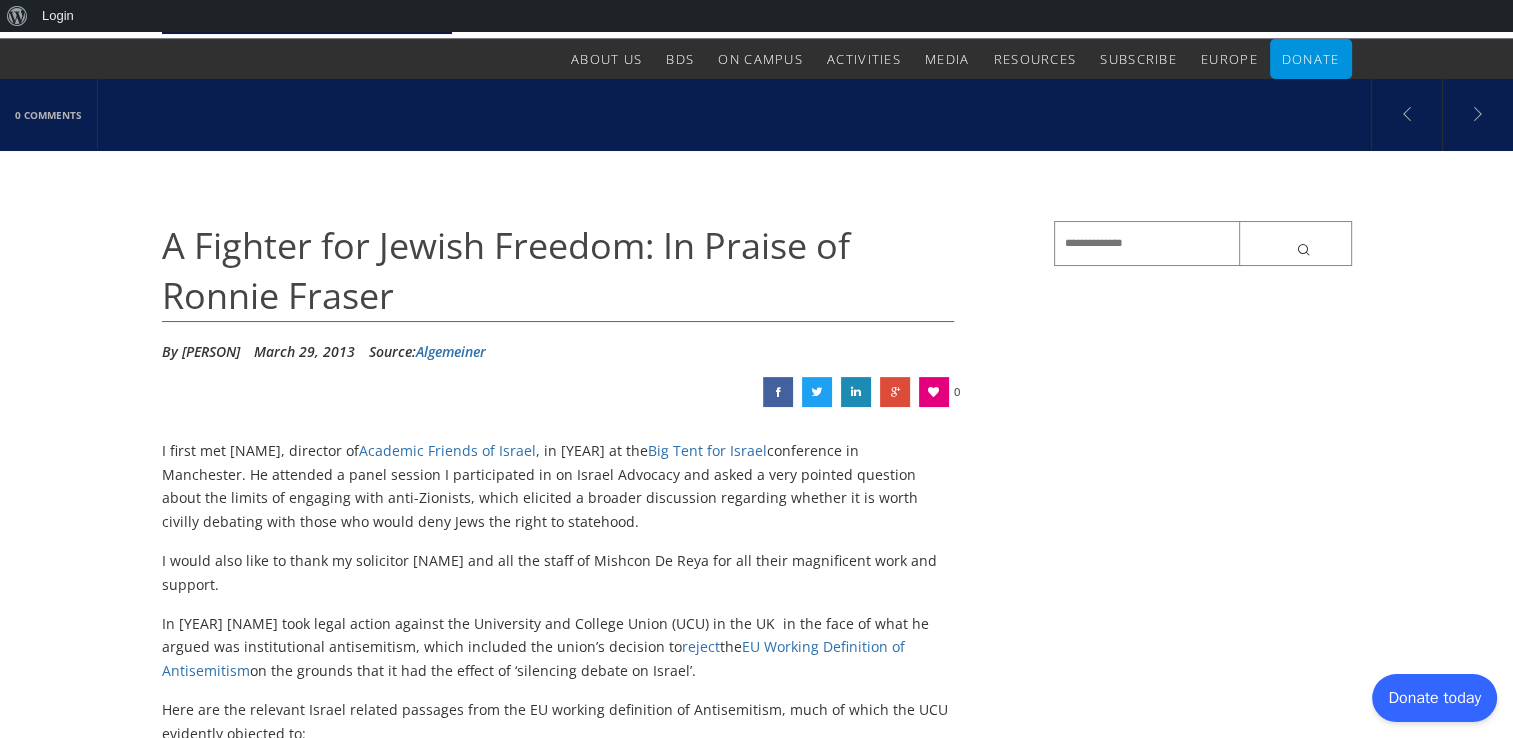 drag, startPoint x: 883, startPoint y: 499, endPoint x: 883, endPoint y: 518, distance: 19 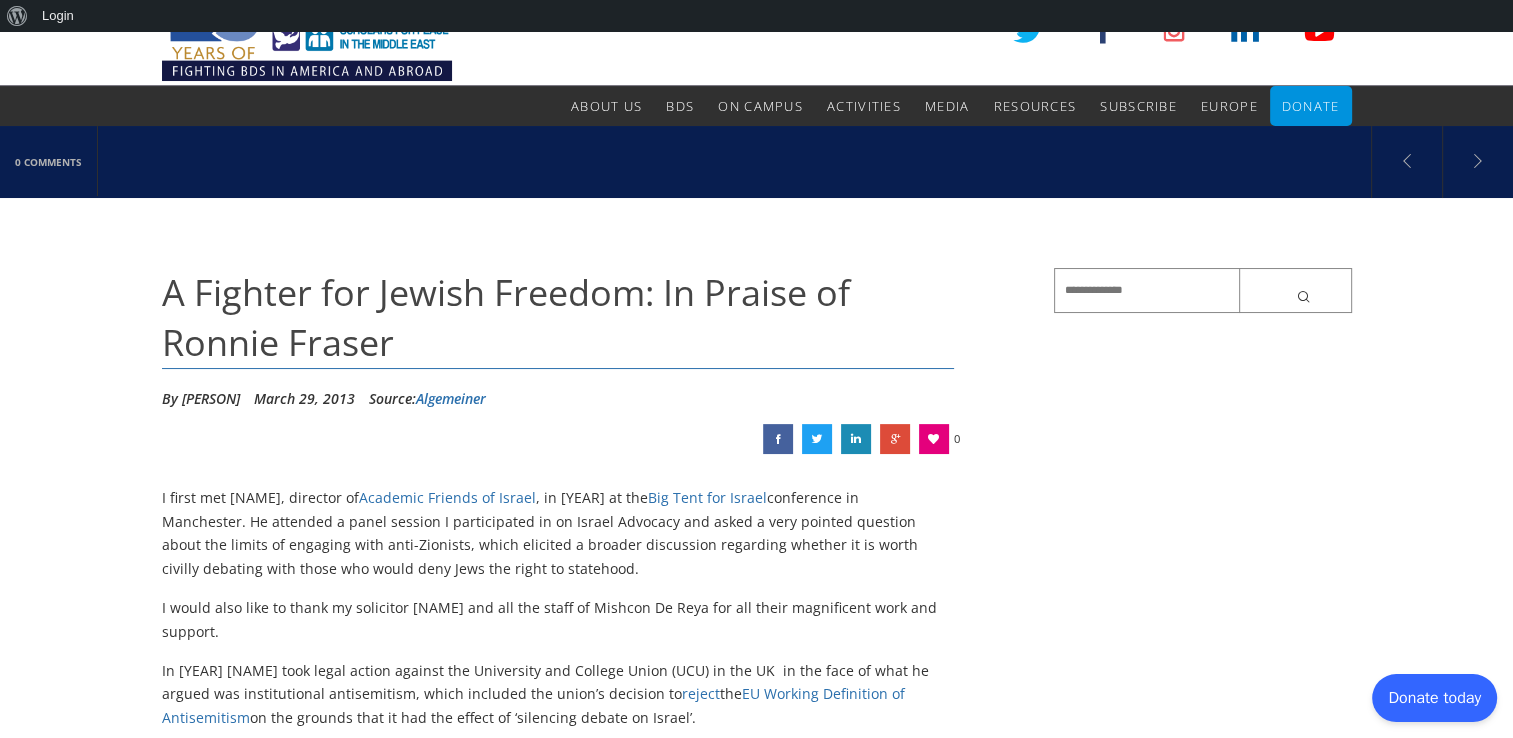 scroll, scrollTop: 0, scrollLeft: 0, axis: both 